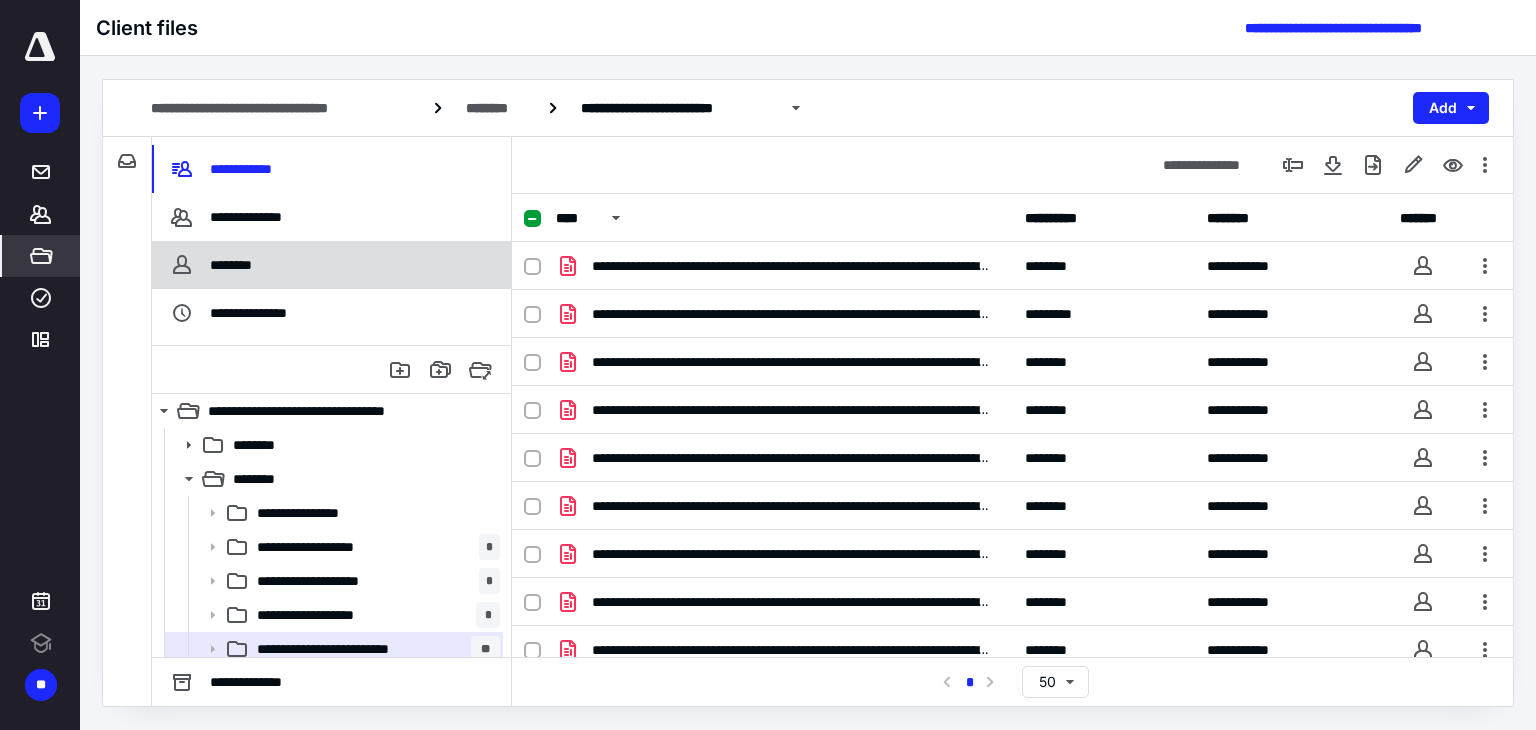 scroll, scrollTop: 0, scrollLeft: 0, axis: both 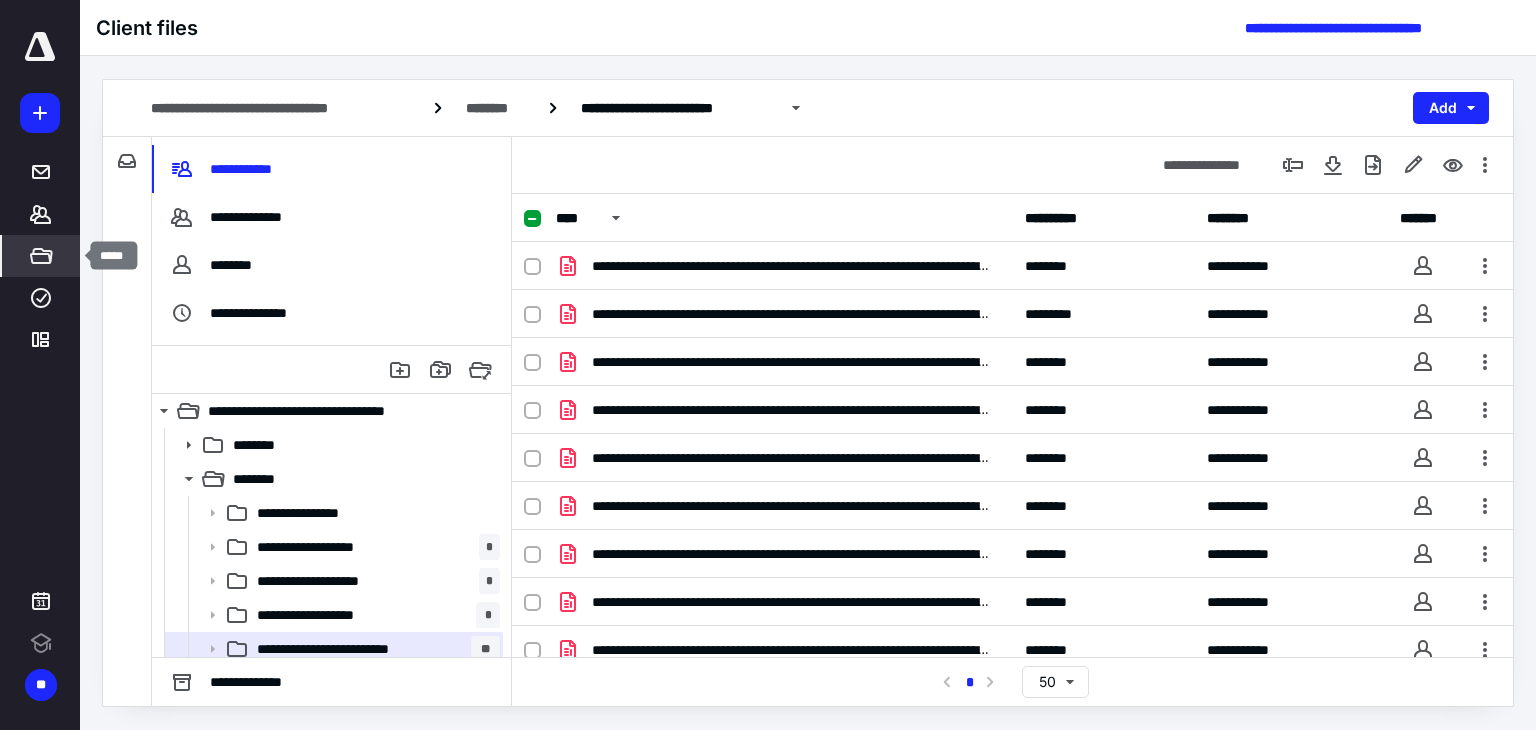 click 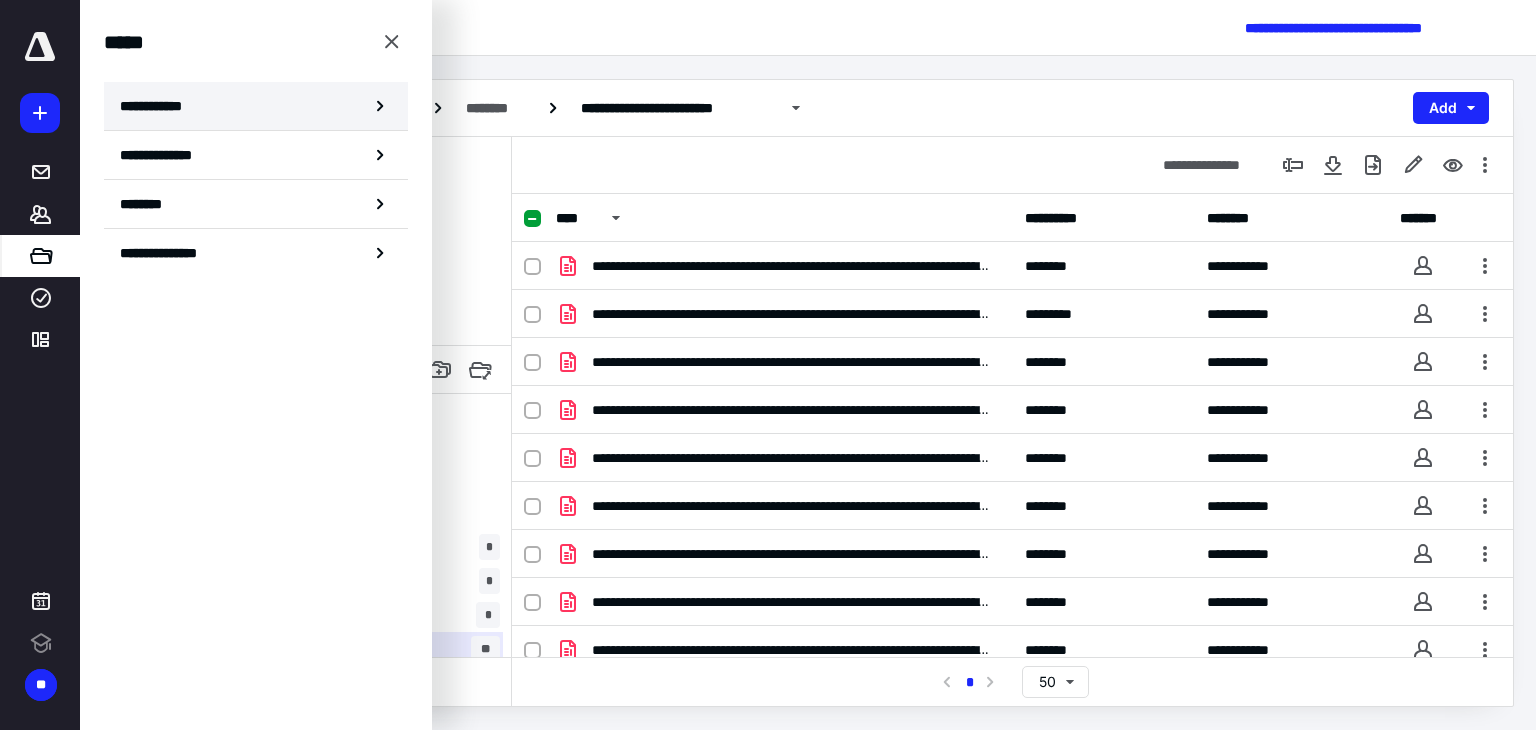 click on "**********" at bounding box center (256, 106) 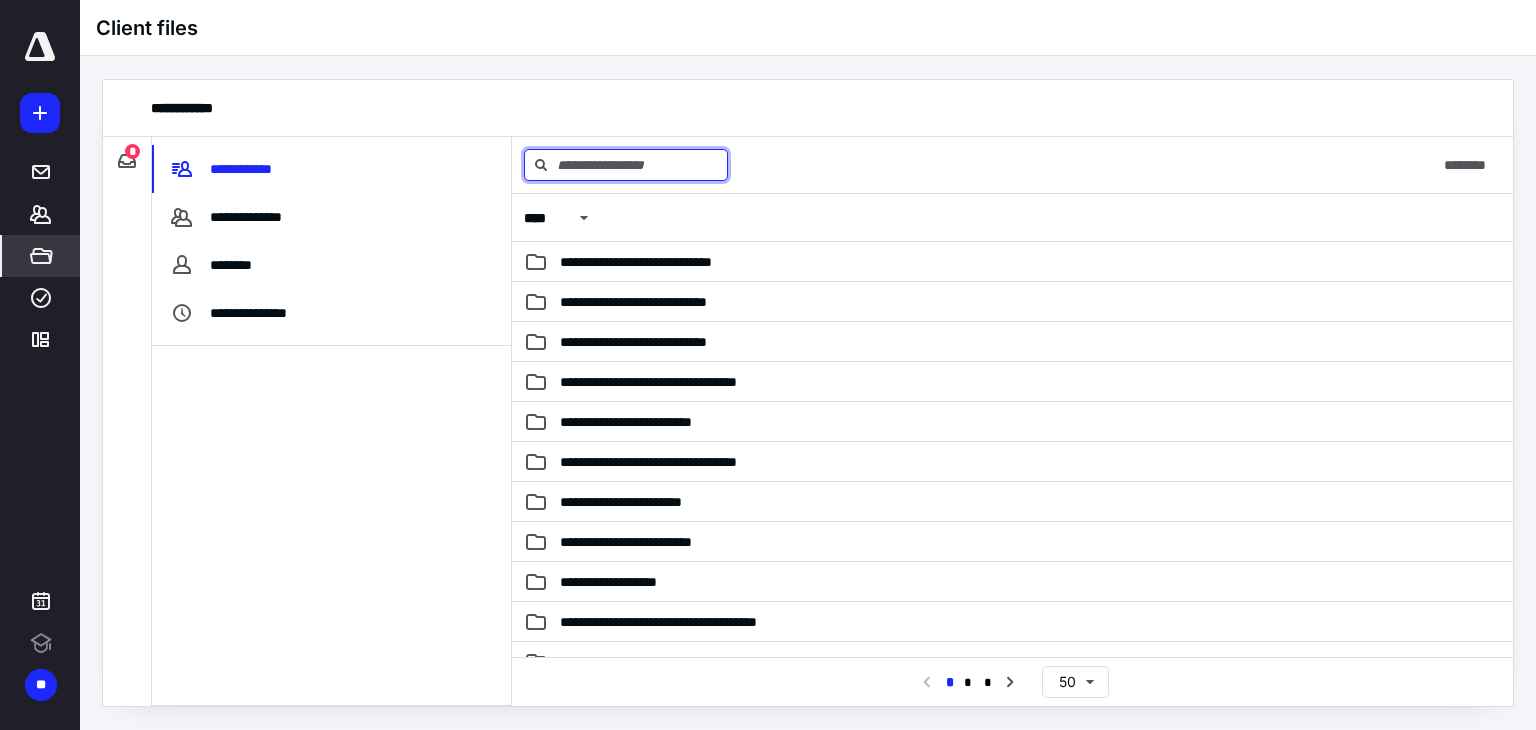 click at bounding box center [626, 165] 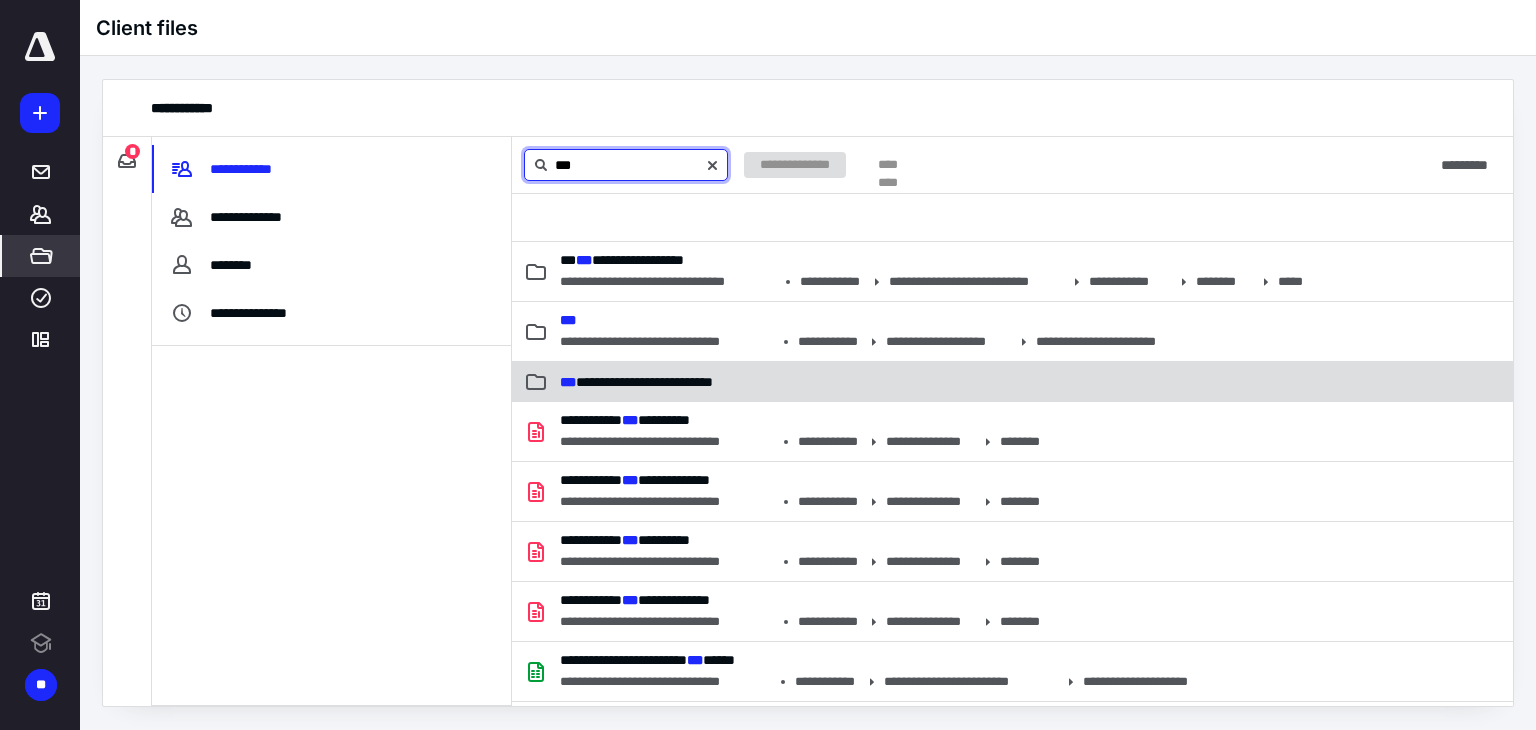type on "***" 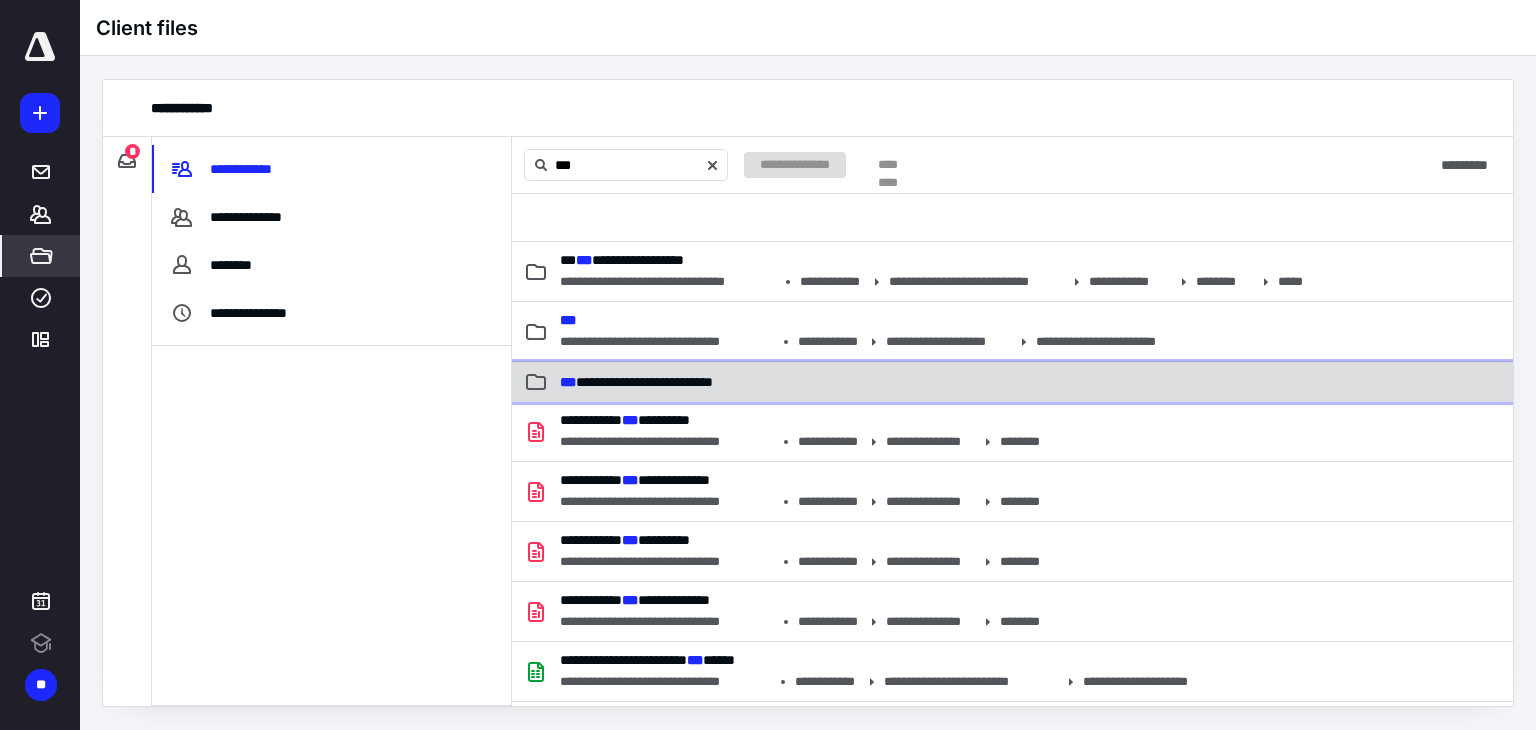 click on "**********" at bounding box center [1012, 382] 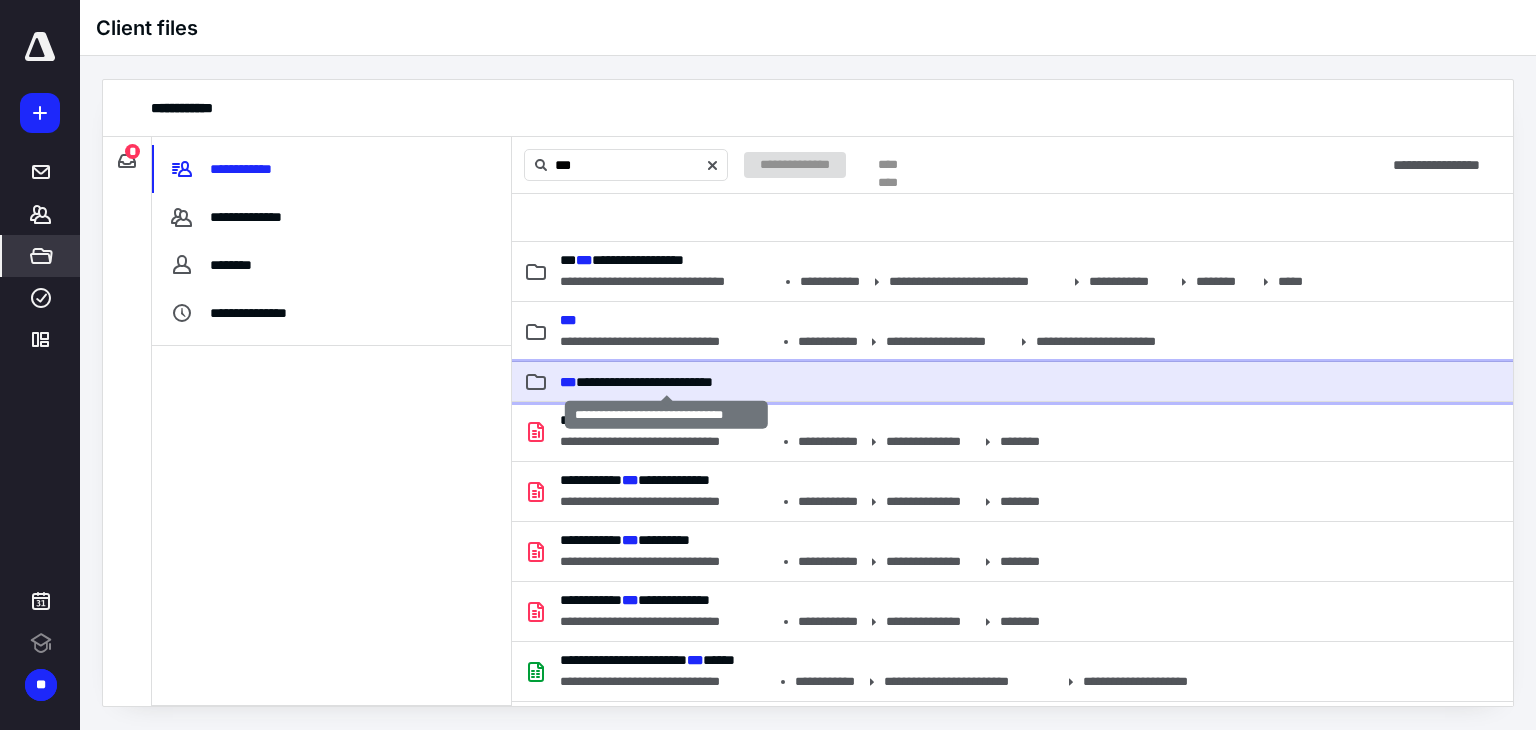 click on "**********" at bounding box center (636, 382) 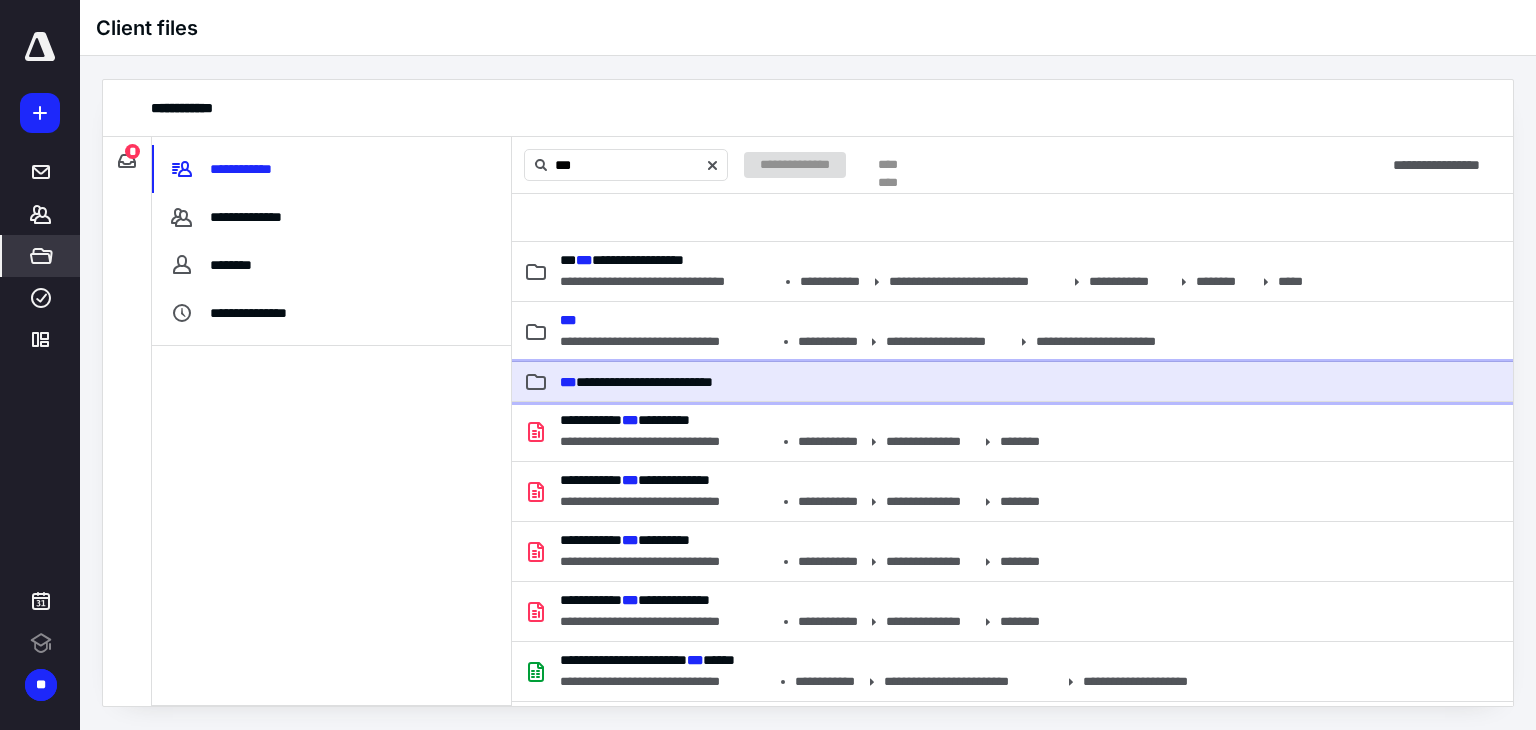 click 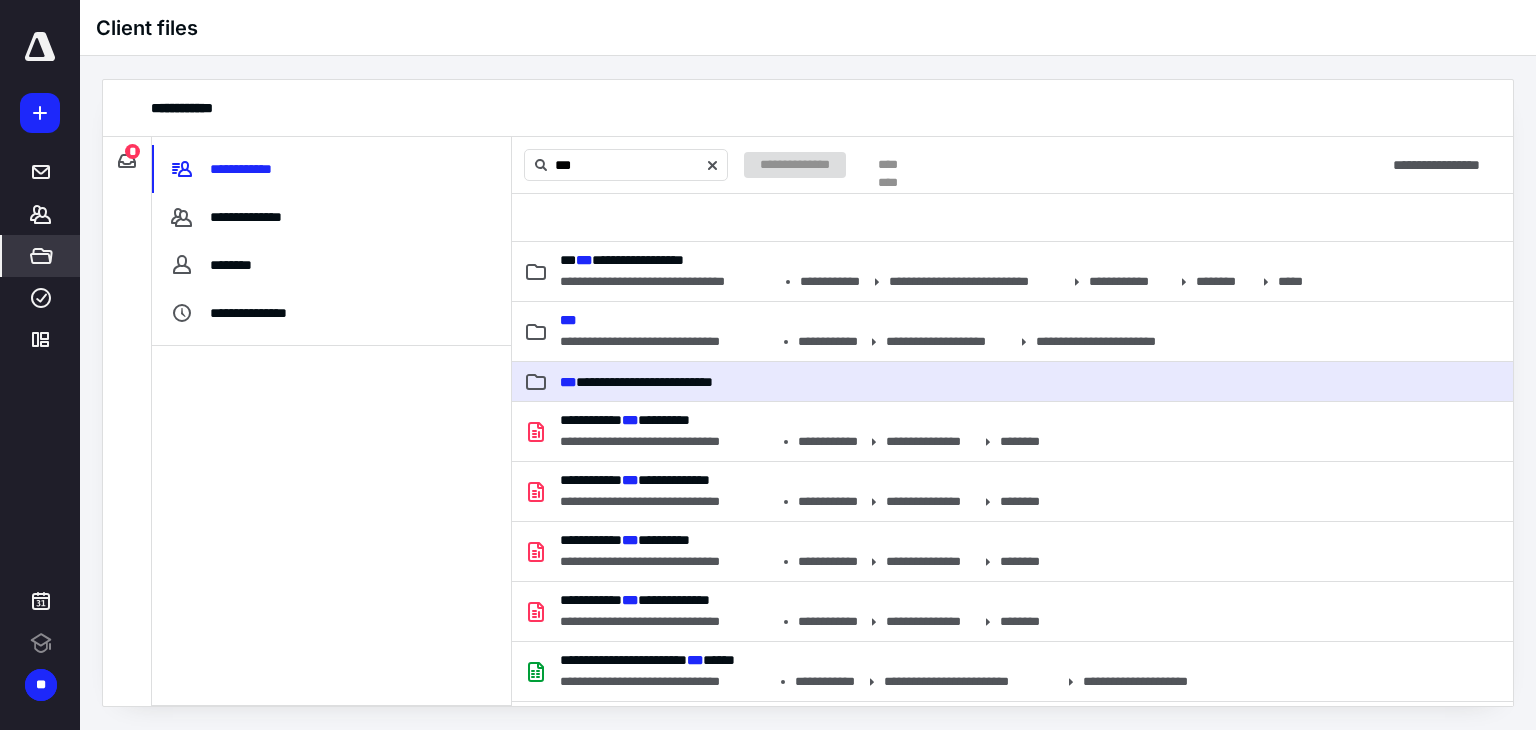 type 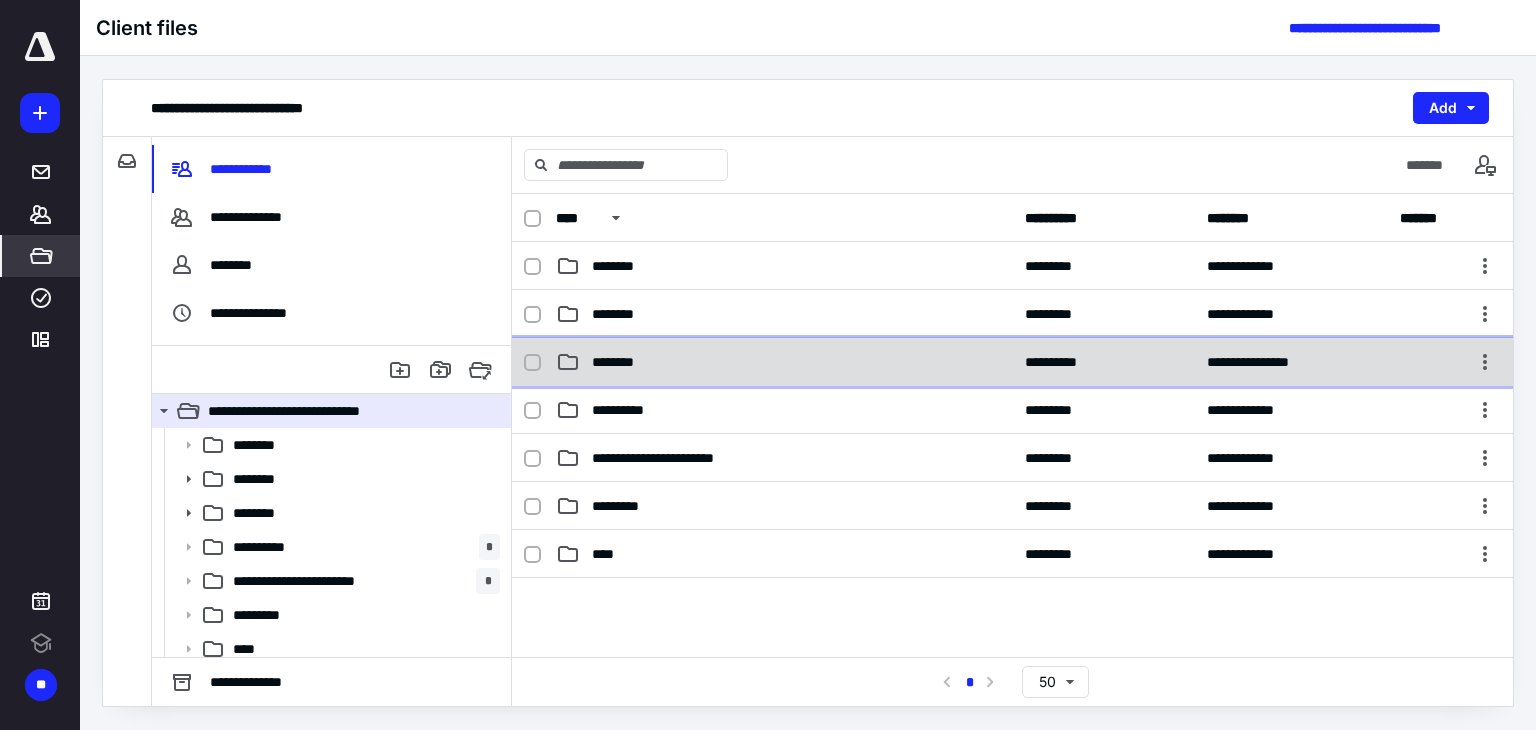 click on "********" at bounding box center [784, 362] 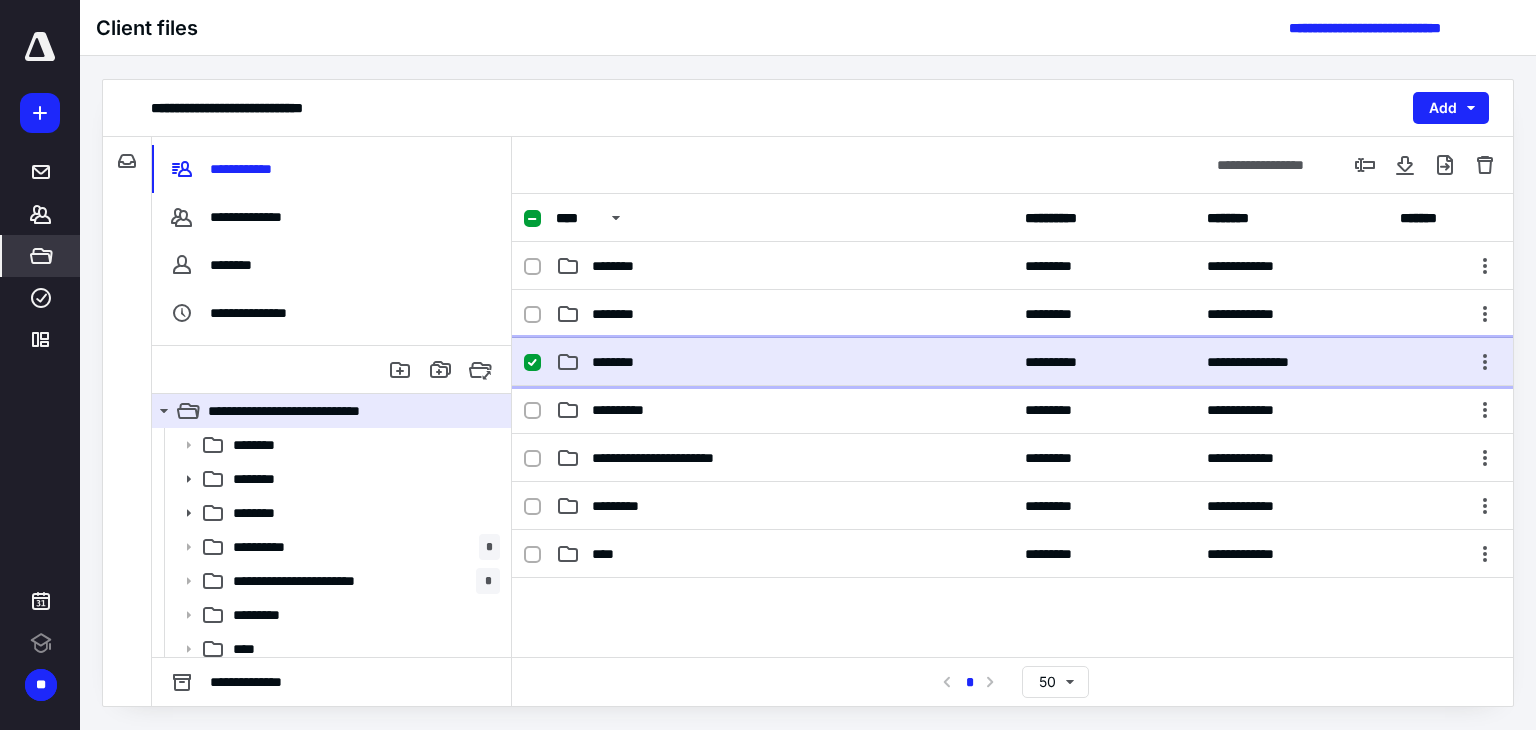 click on "********" at bounding box center (784, 362) 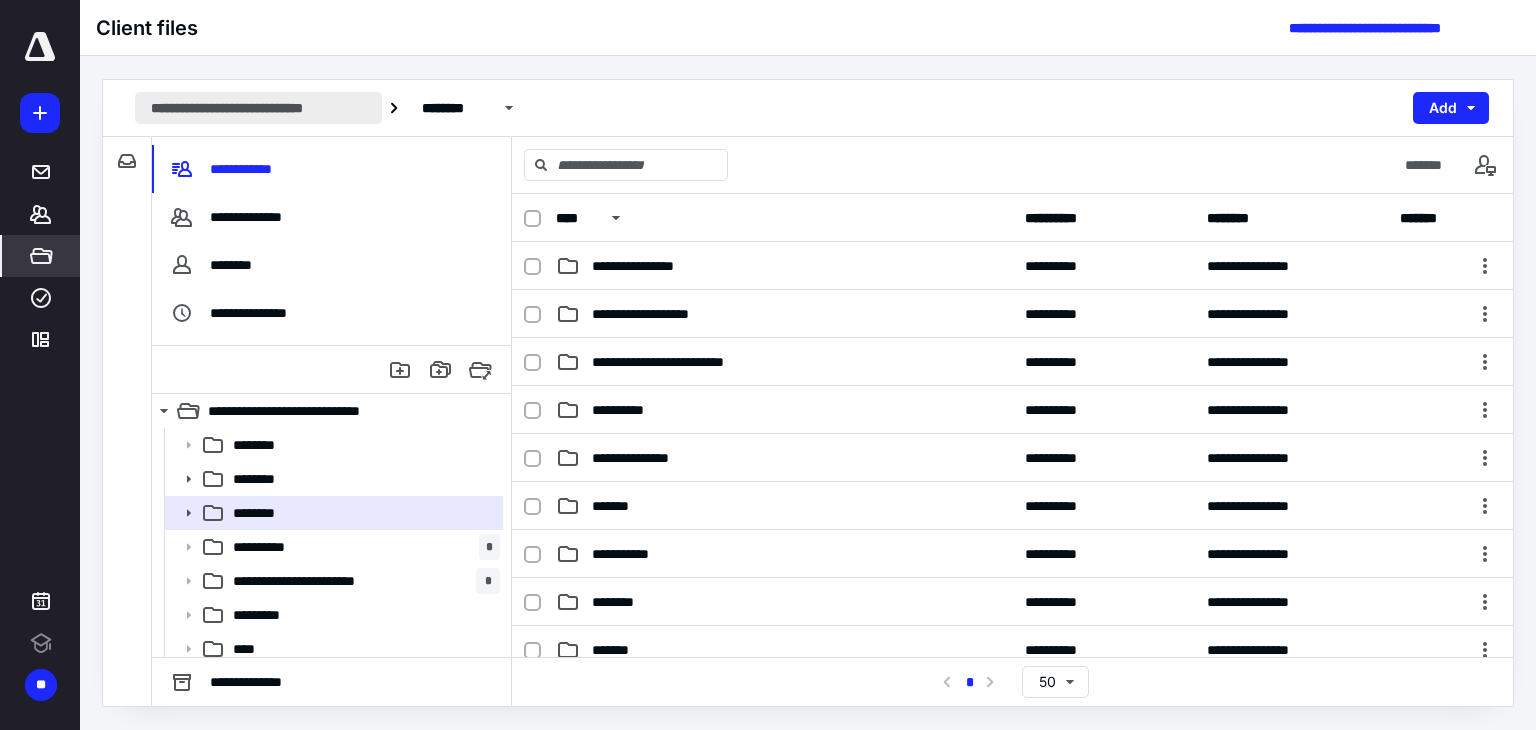 click on "**********" at bounding box center (258, 108) 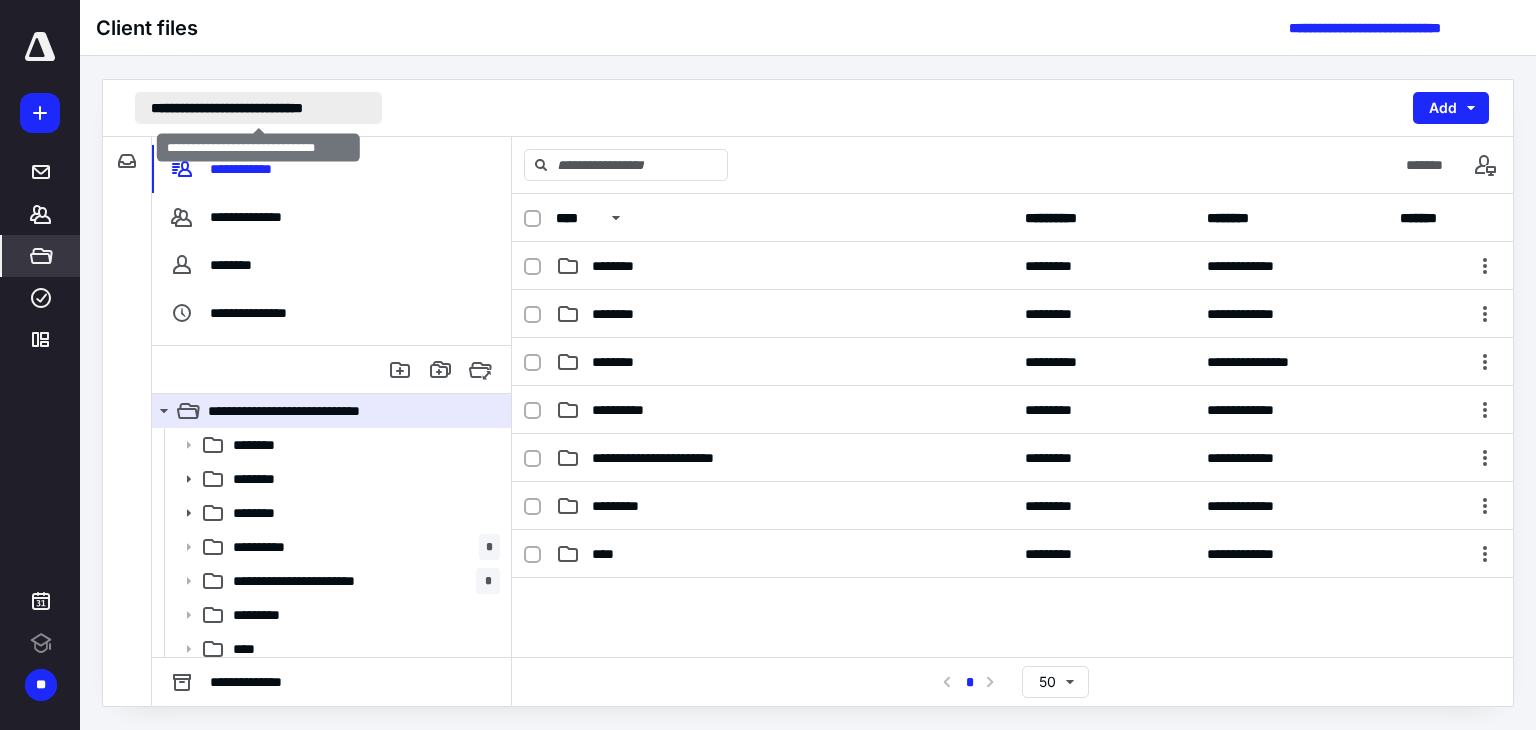 click on "**********" at bounding box center [258, 108] 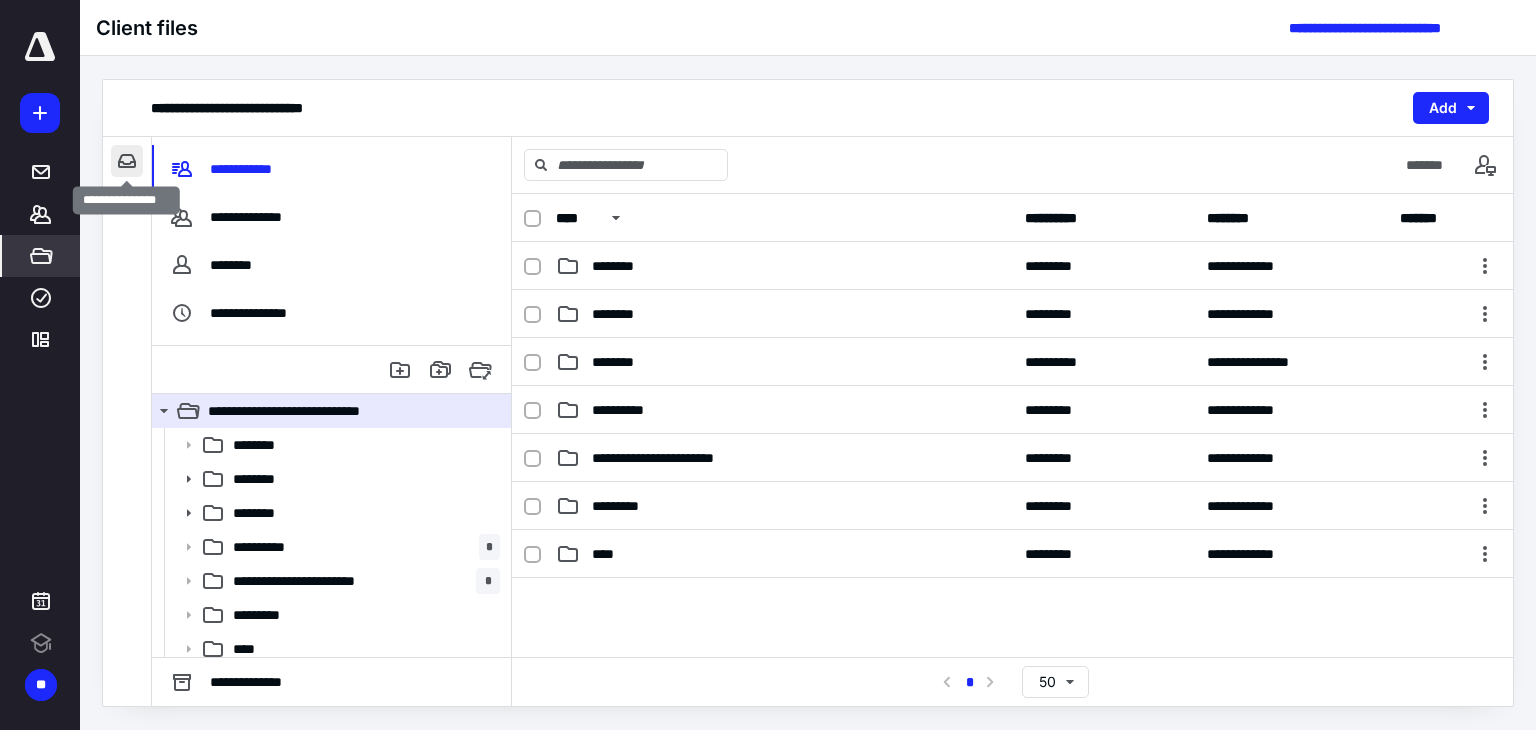 click at bounding box center (127, 161) 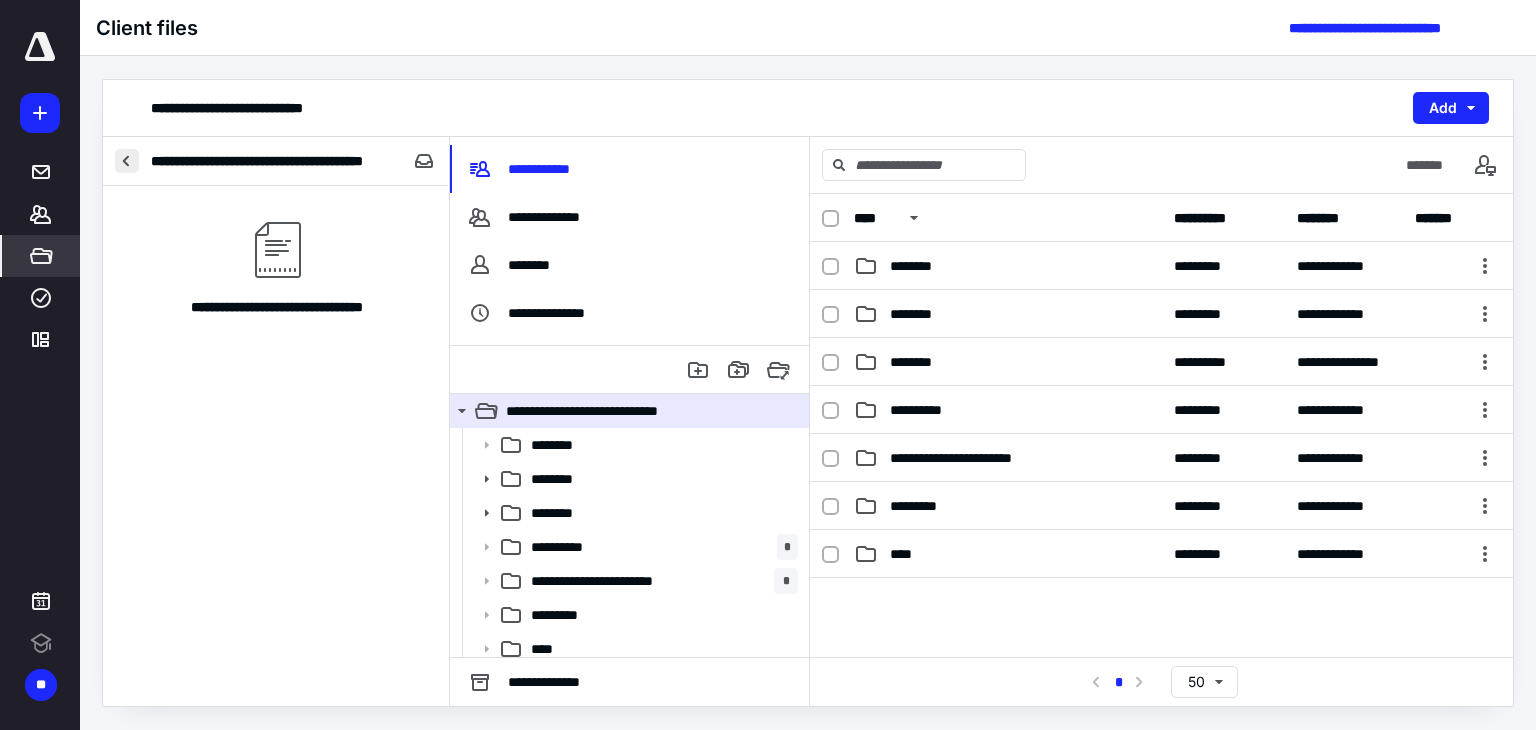 click at bounding box center (127, 161) 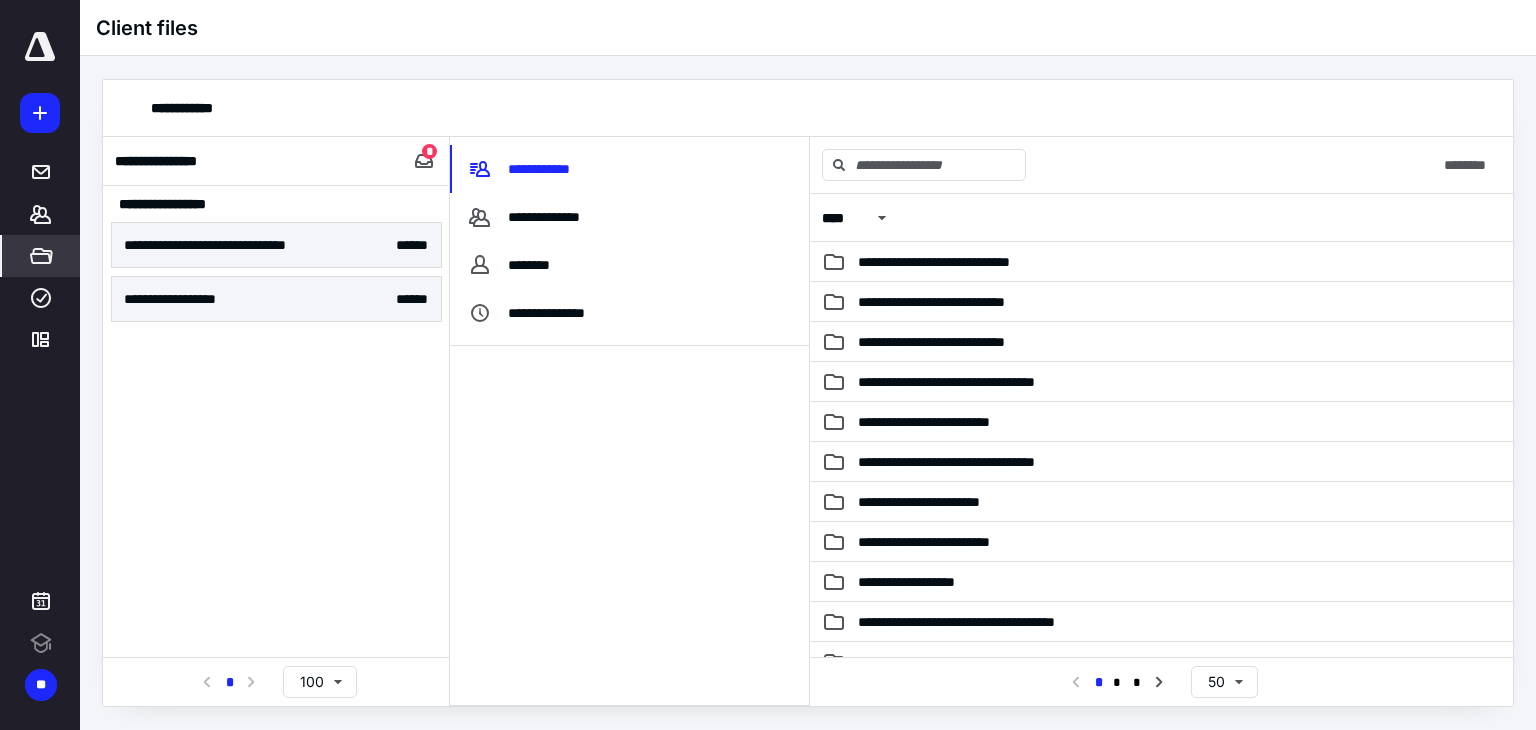 click on "**********" at bounding box center [251, 161] 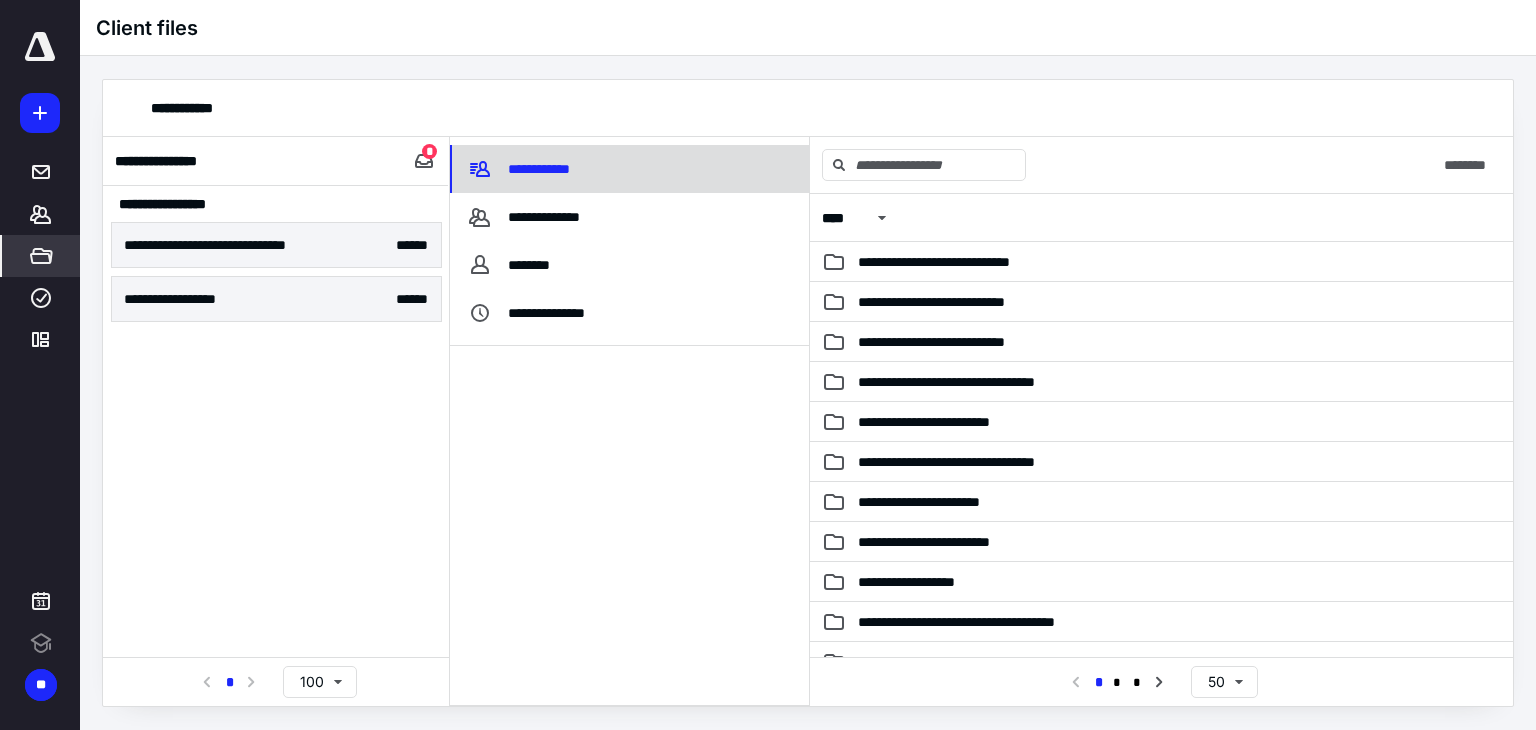 click 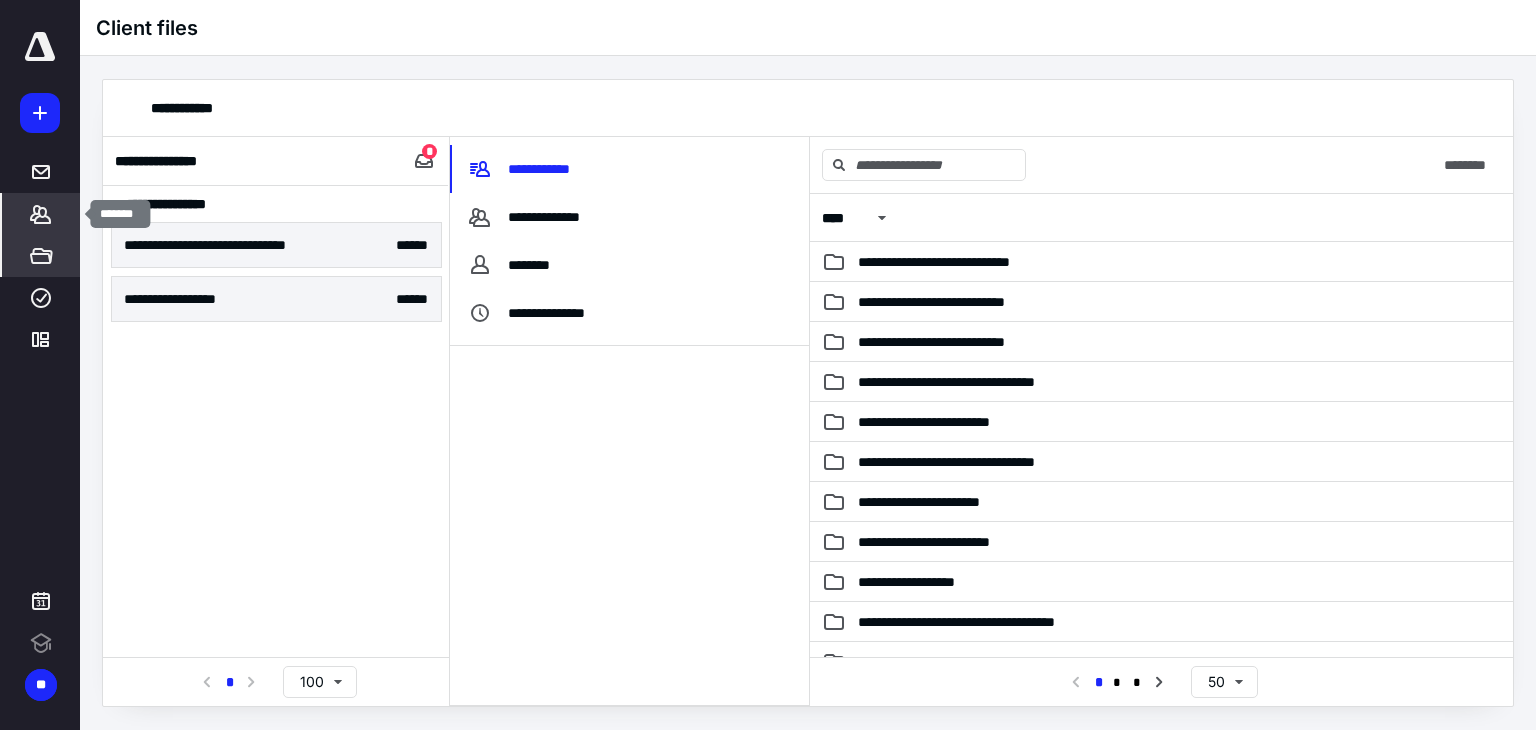 click on "*******" at bounding box center (41, 214) 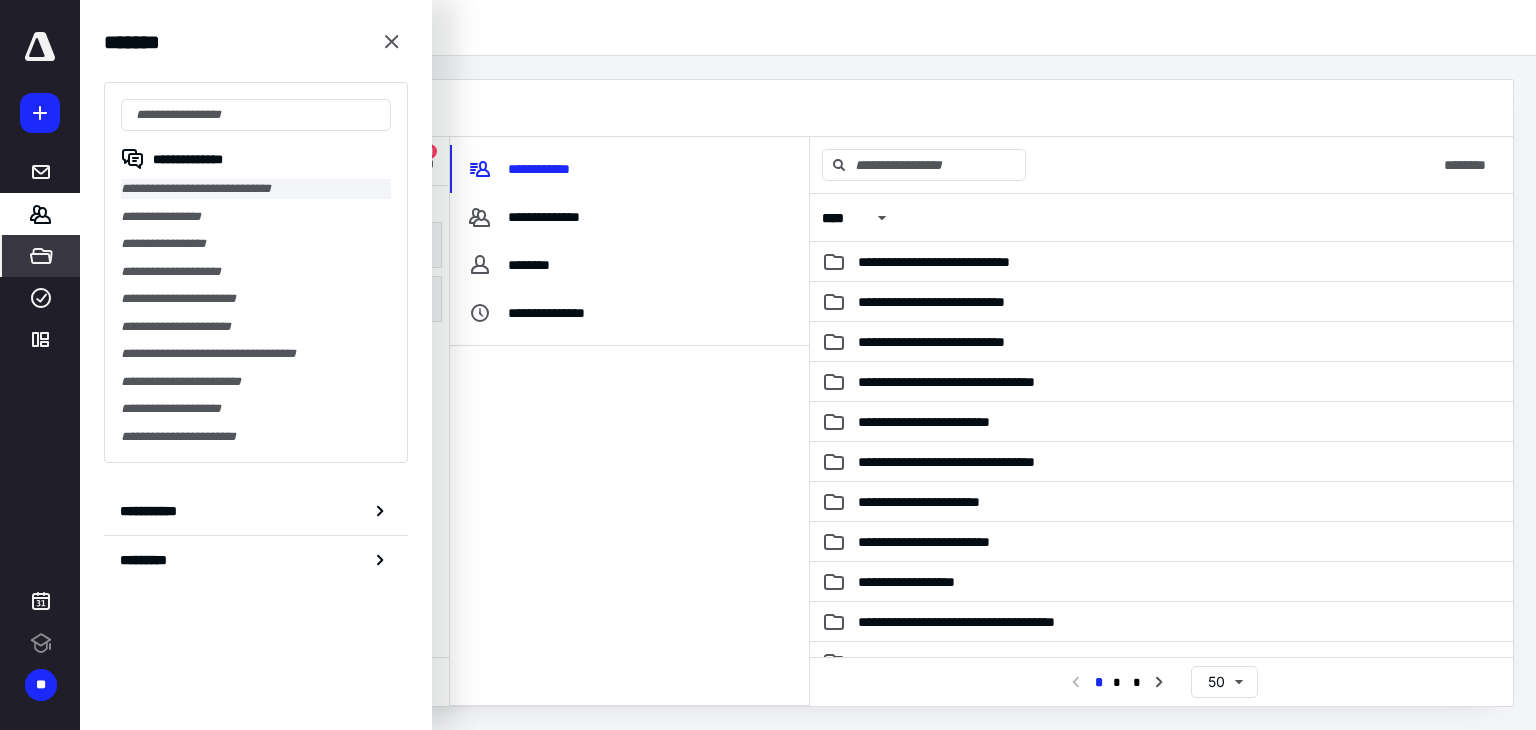 click on "**********" at bounding box center [256, 189] 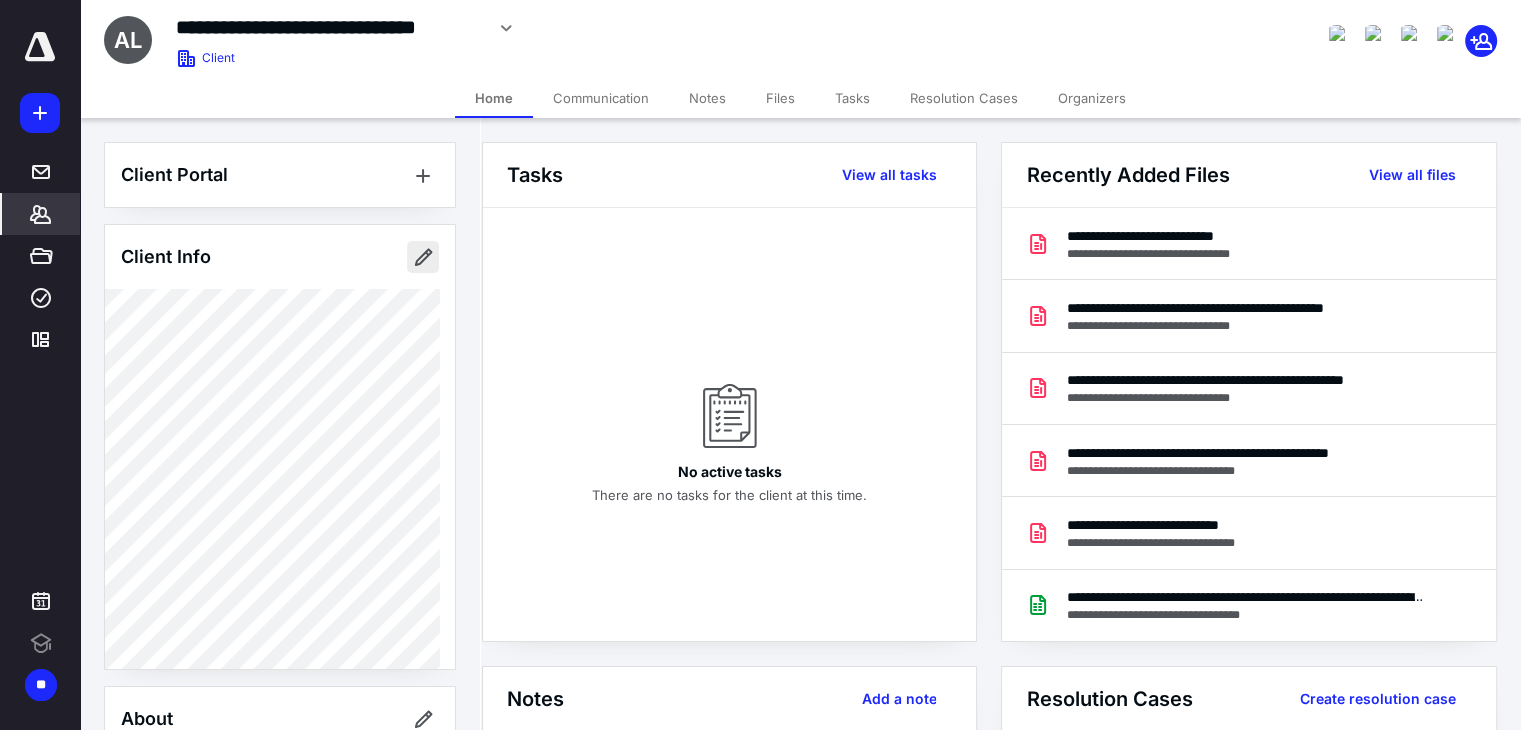 click at bounding box center [423, 257] 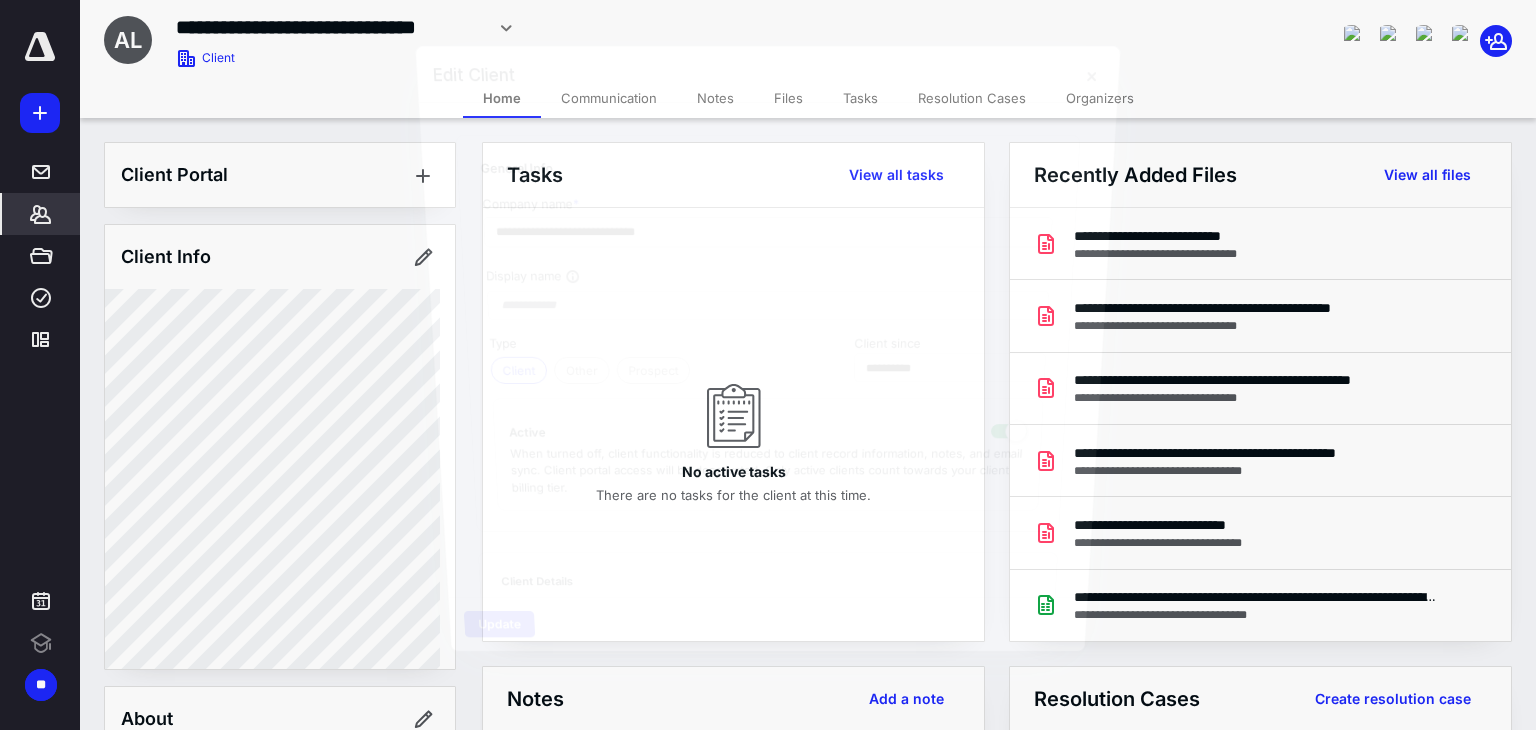 type on "**********" 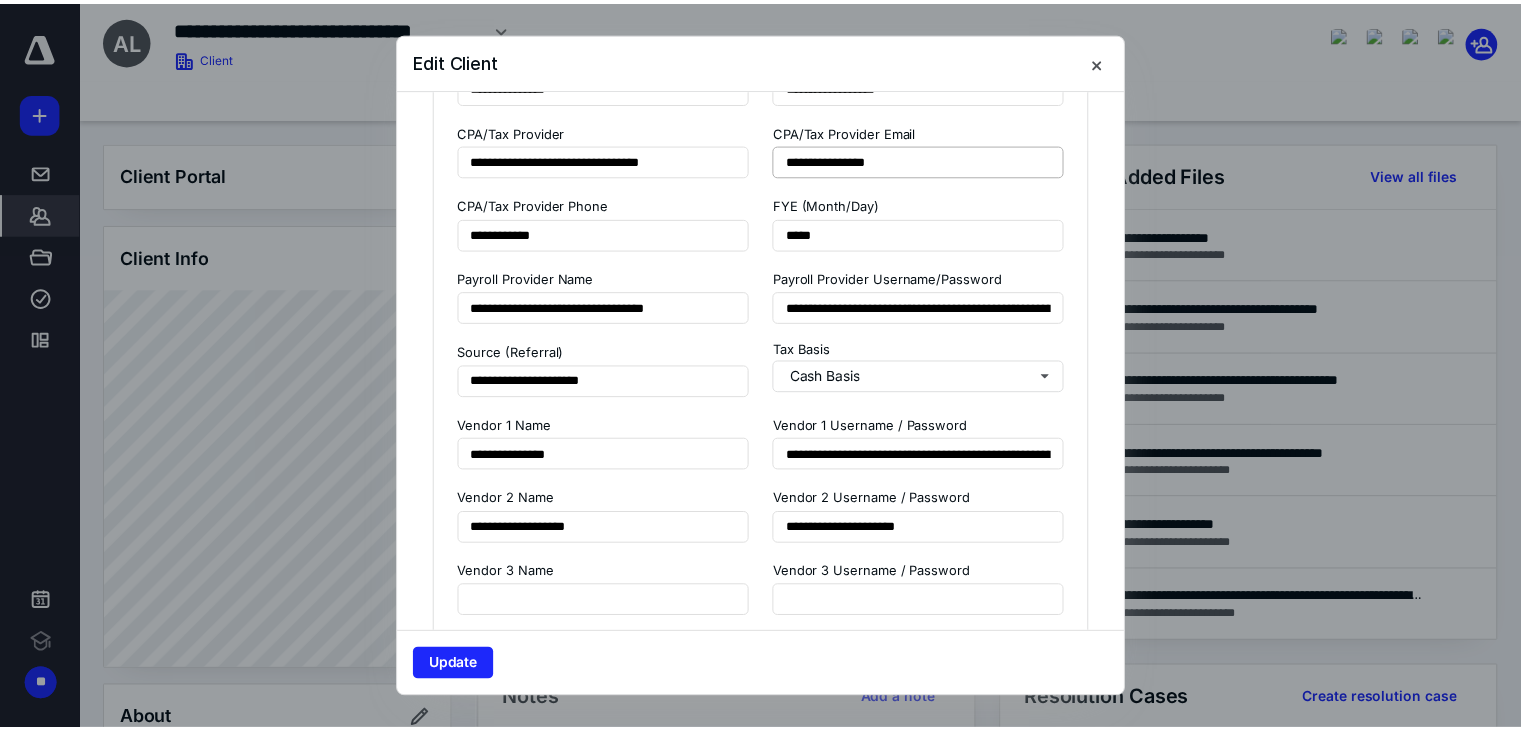 scroll, scrollTop: 1634, scrollLeft: 0, axis: vertical 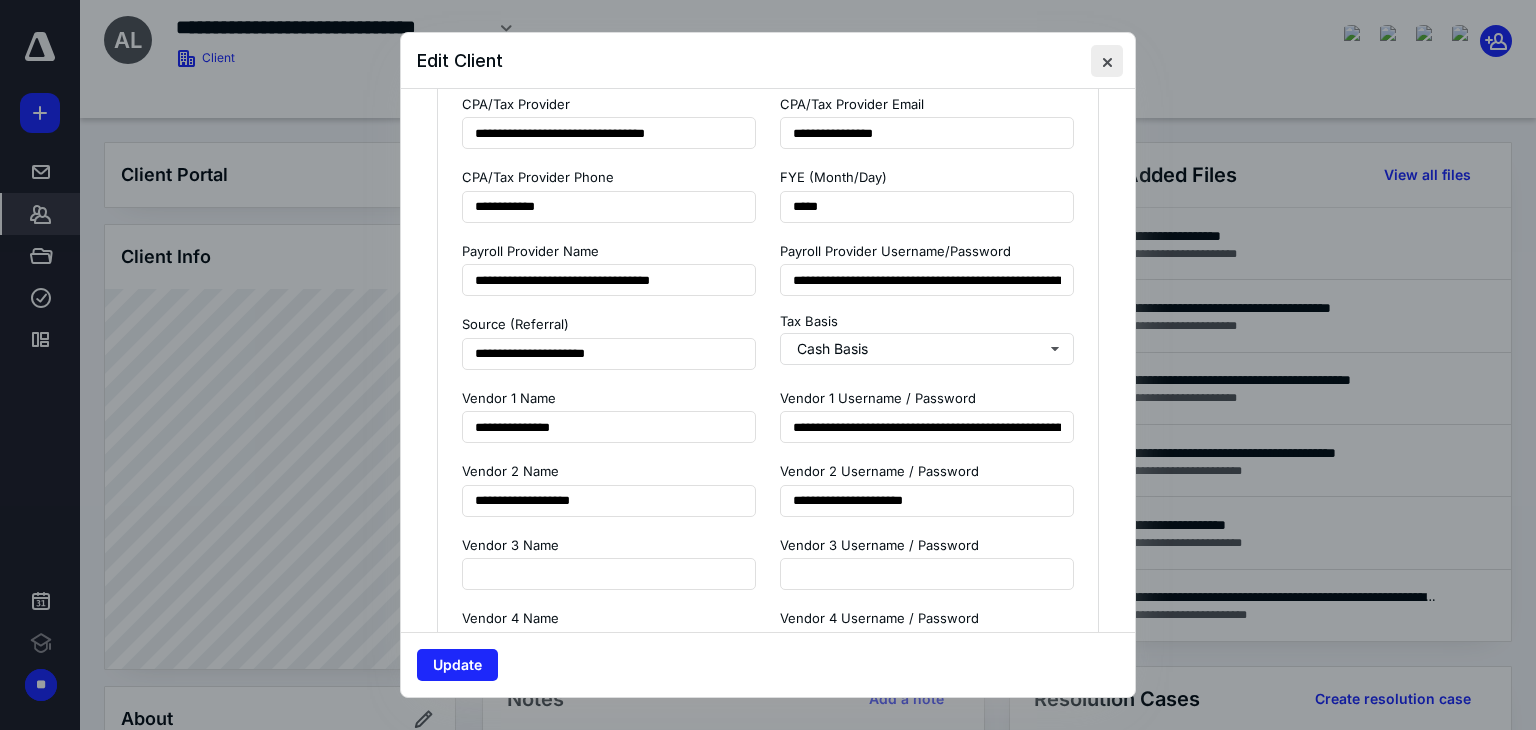 click at bounding box center [1107, 61] 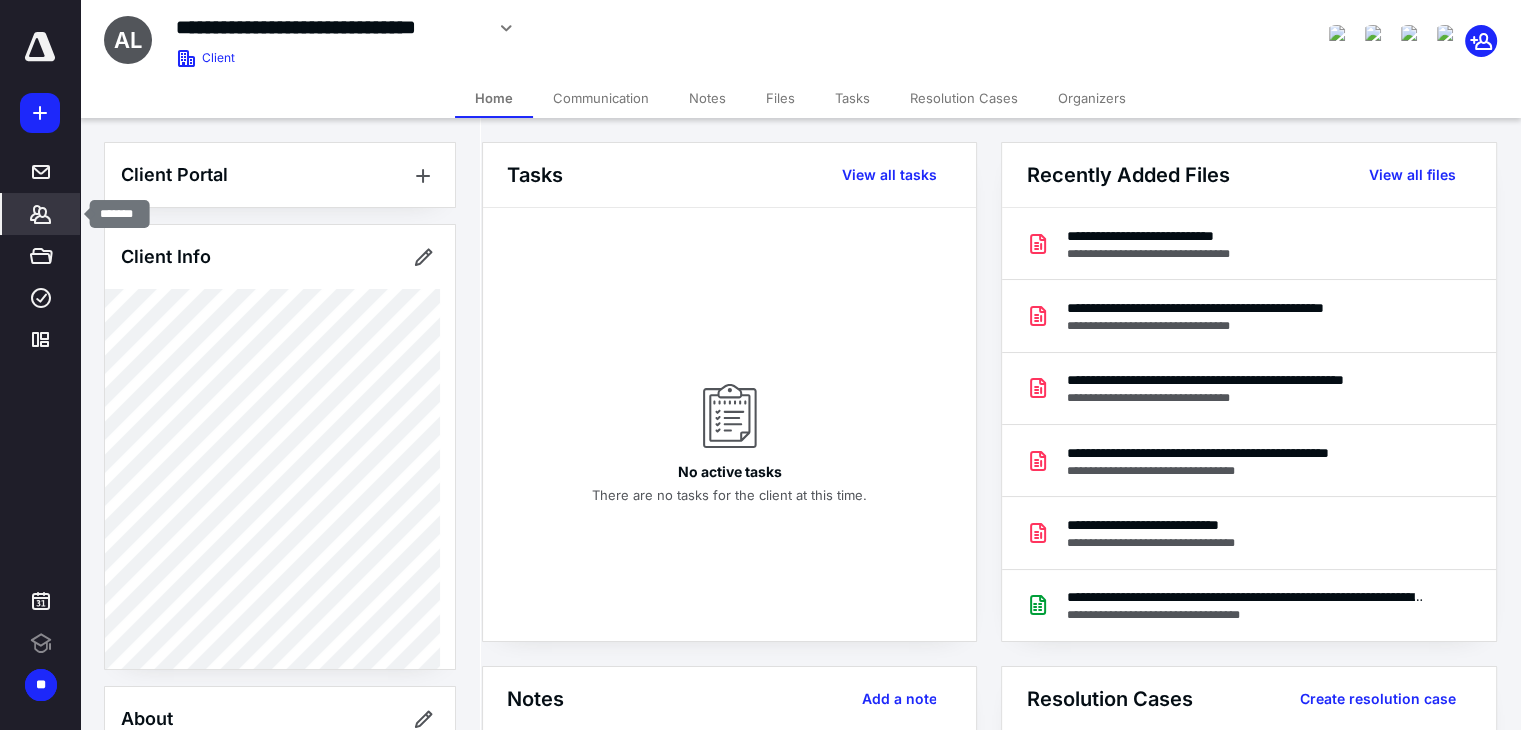 click 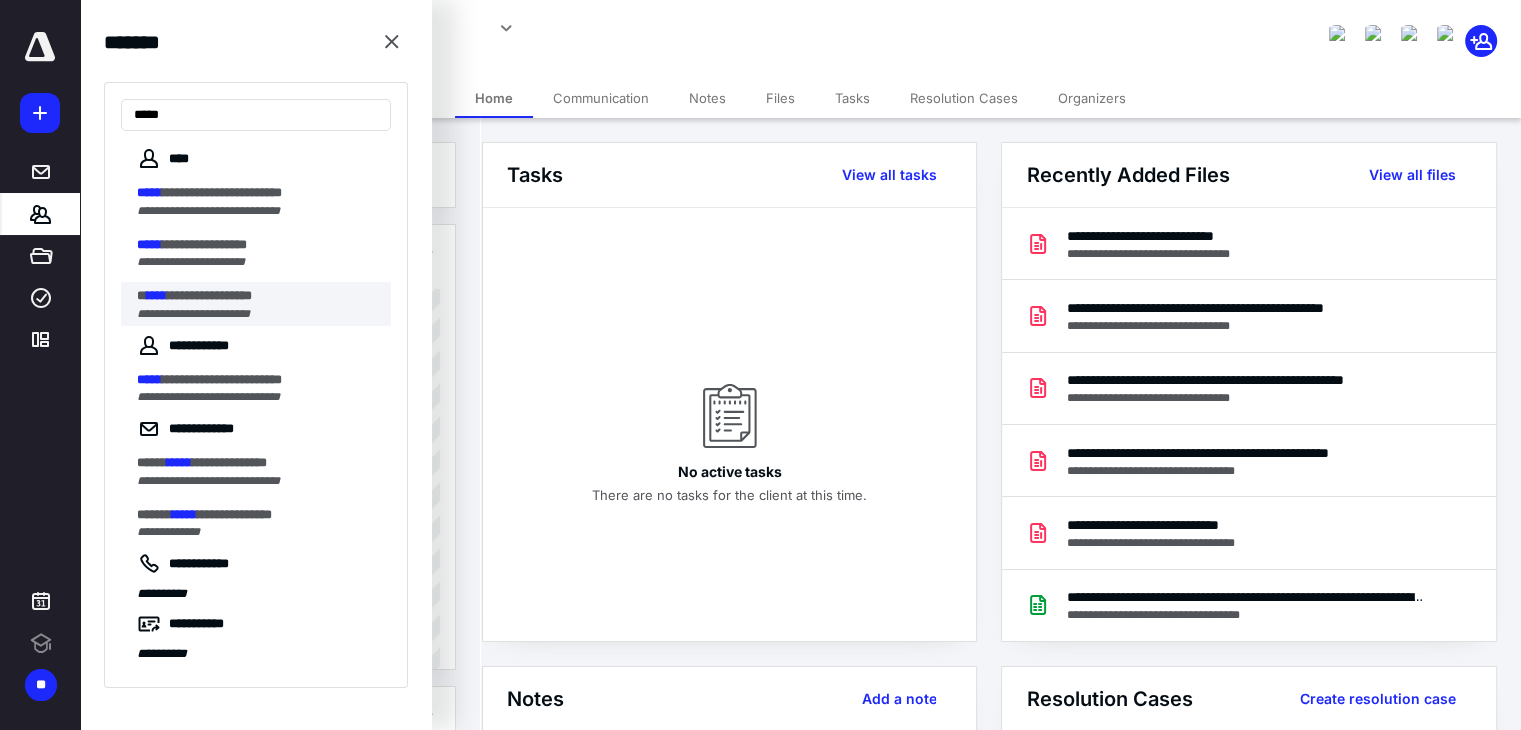 type on "*****" 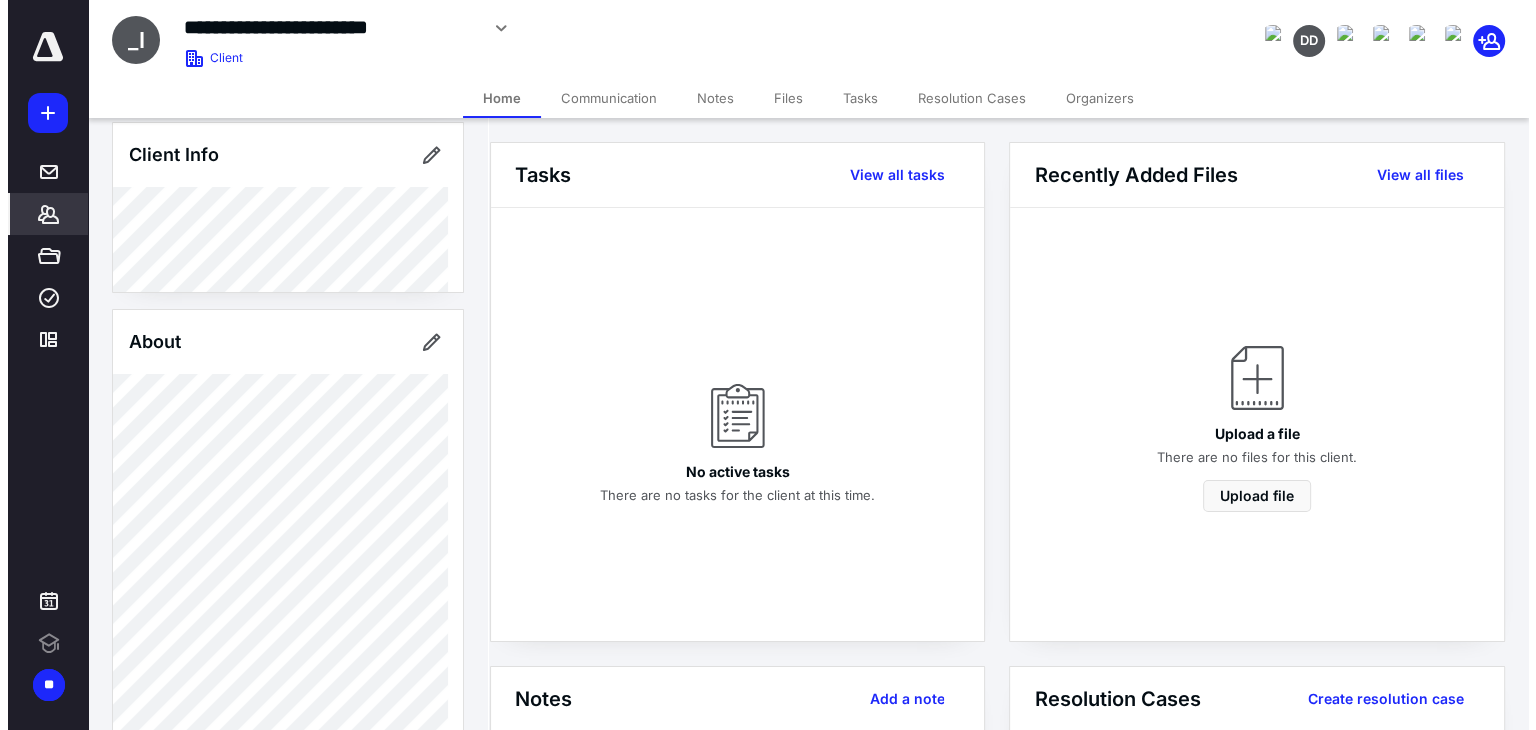 scroll, scrollTop: 100, scrollLeft: 0, axis: vertical 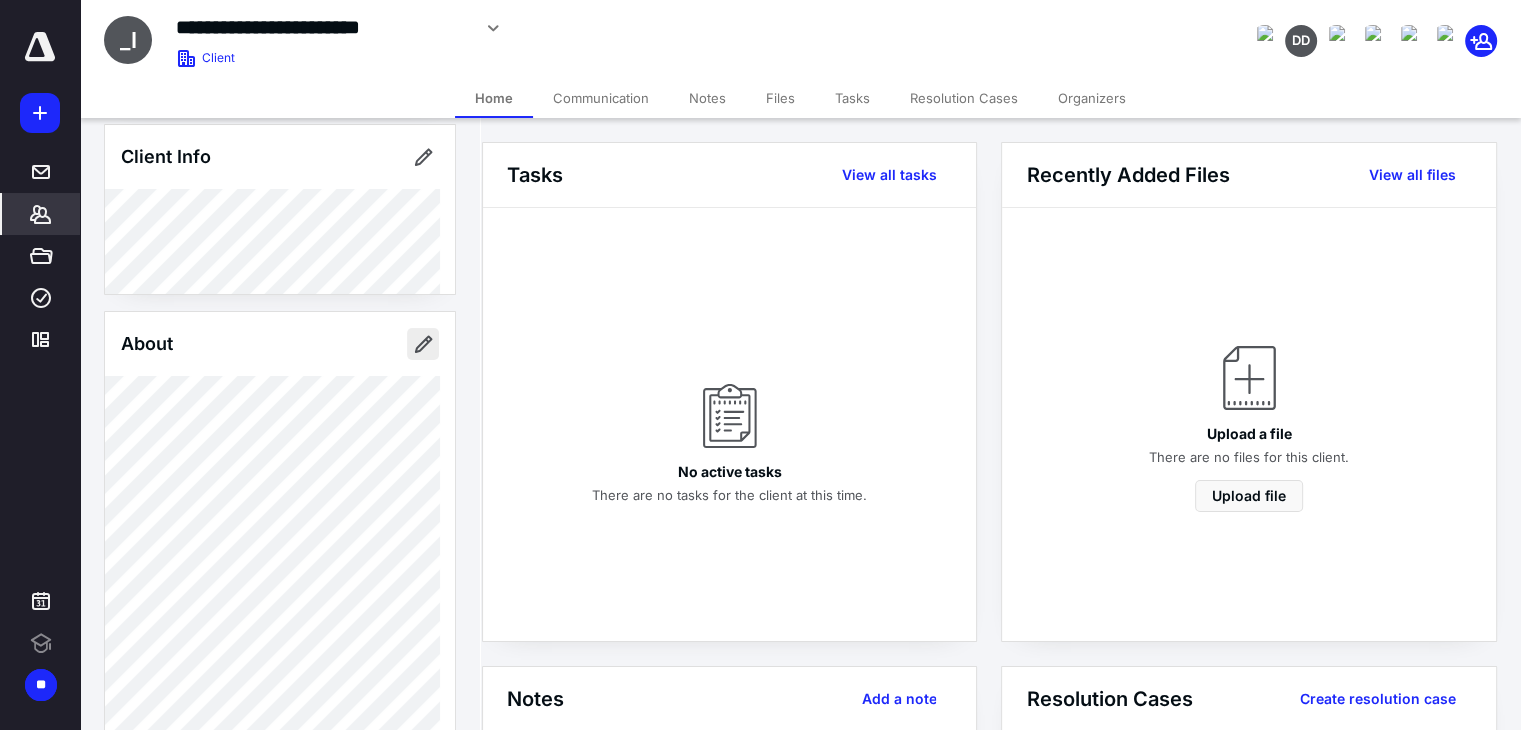 click at bounding box center (423, 344) 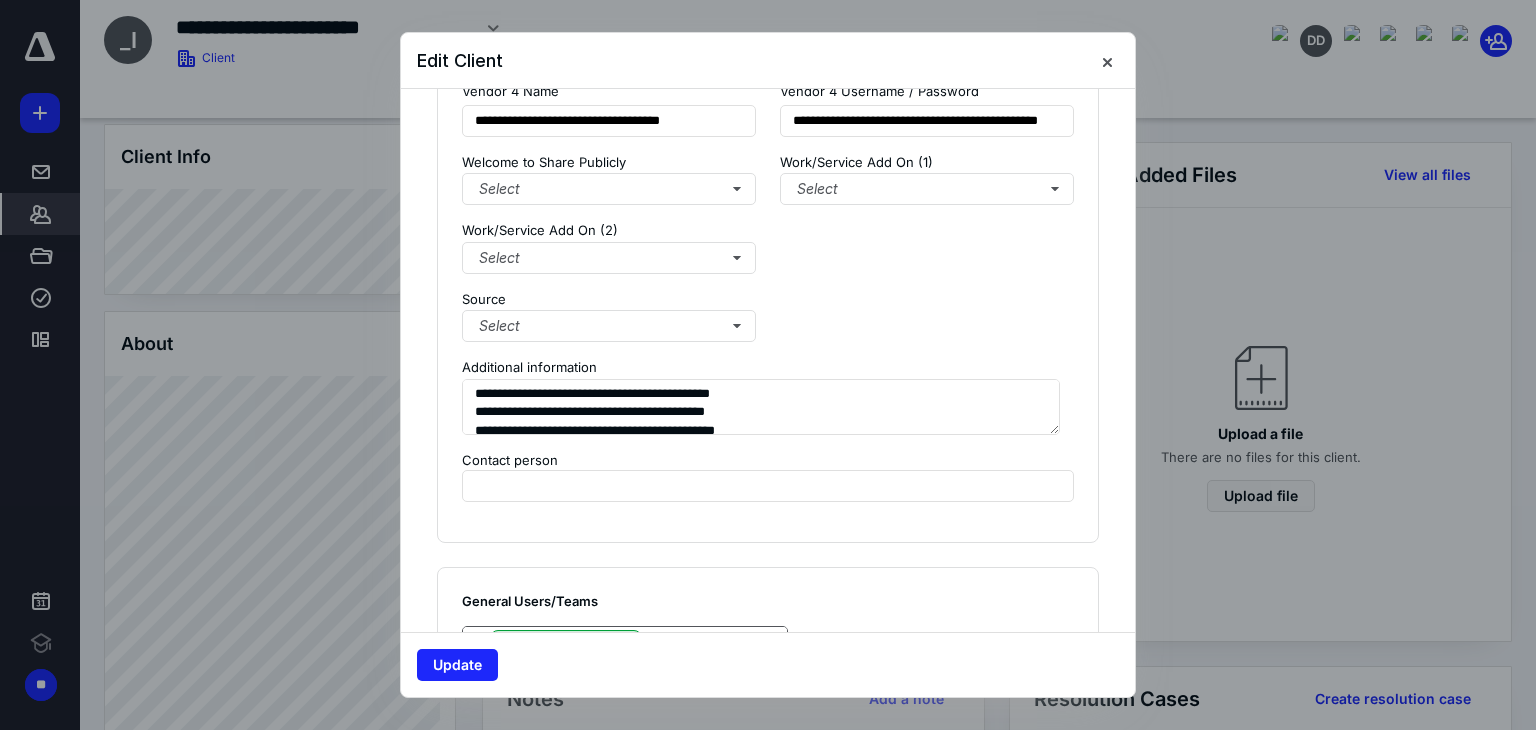 scroll, scrollTop: 2013, scrollLeft: 0, axis: vertical 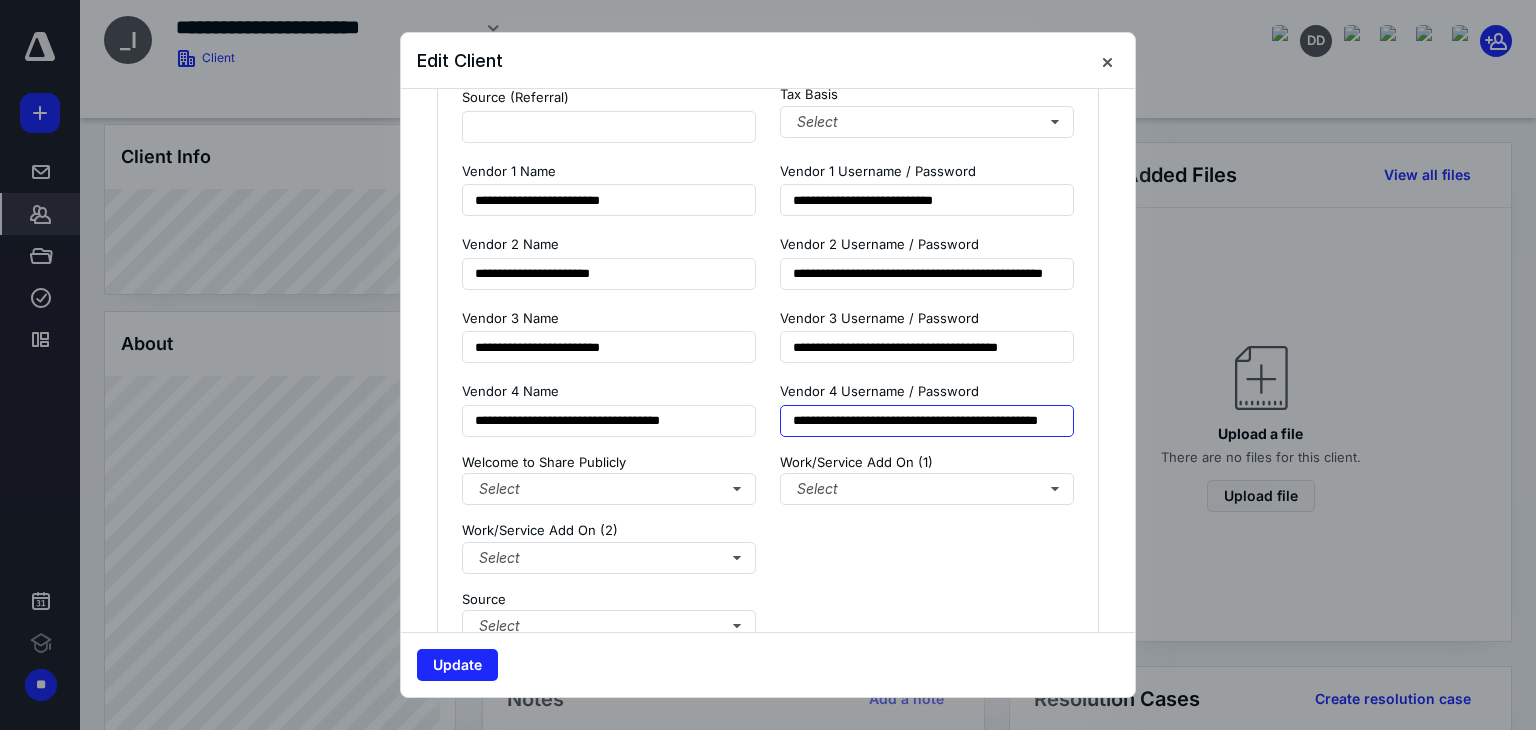 click on "**********" at bounding box center [927, 421] 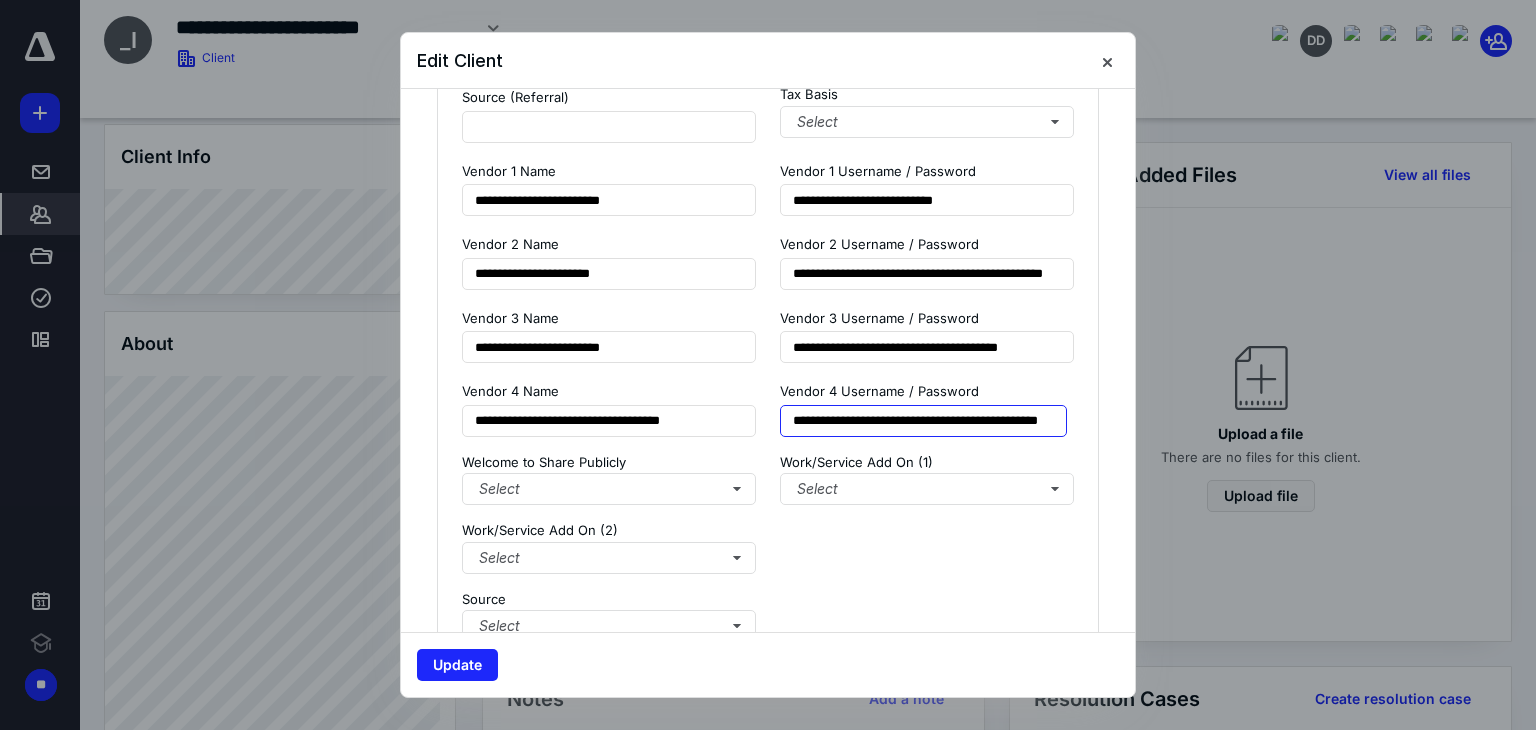 scroll, scrollTop: 0, scrollLeft: 79, axis: horizontal 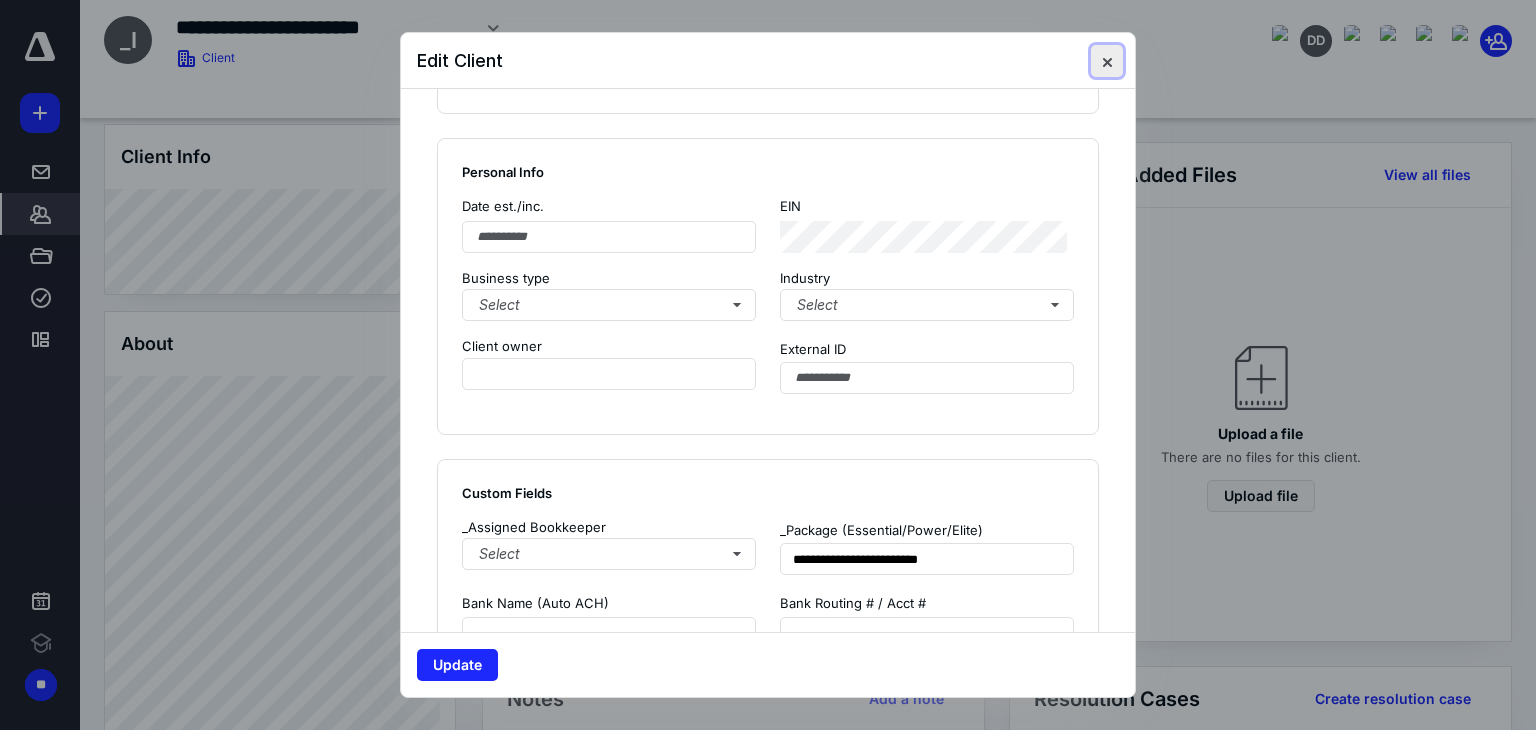 click at bounding box center [1107, 61] 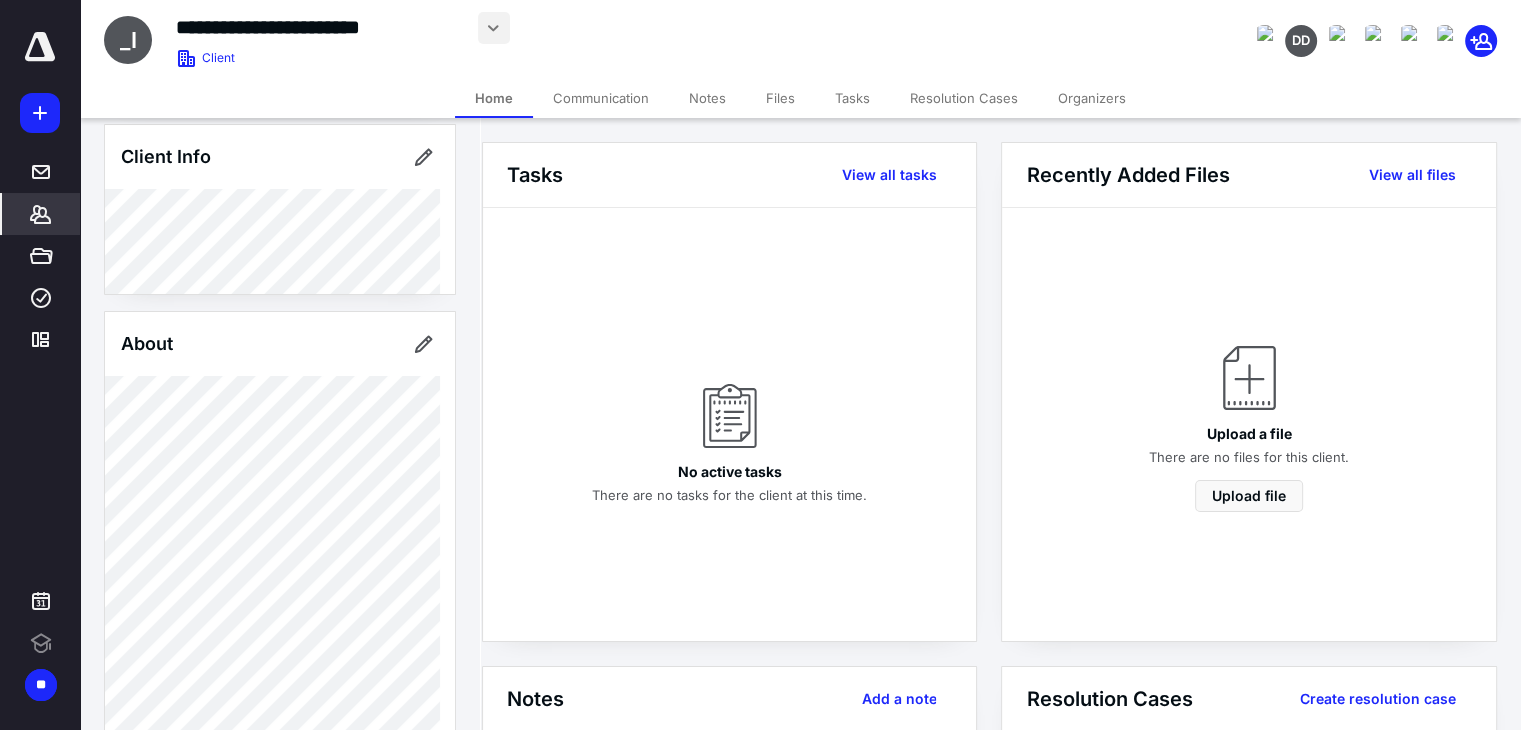 click at bounding box center (494, 28) 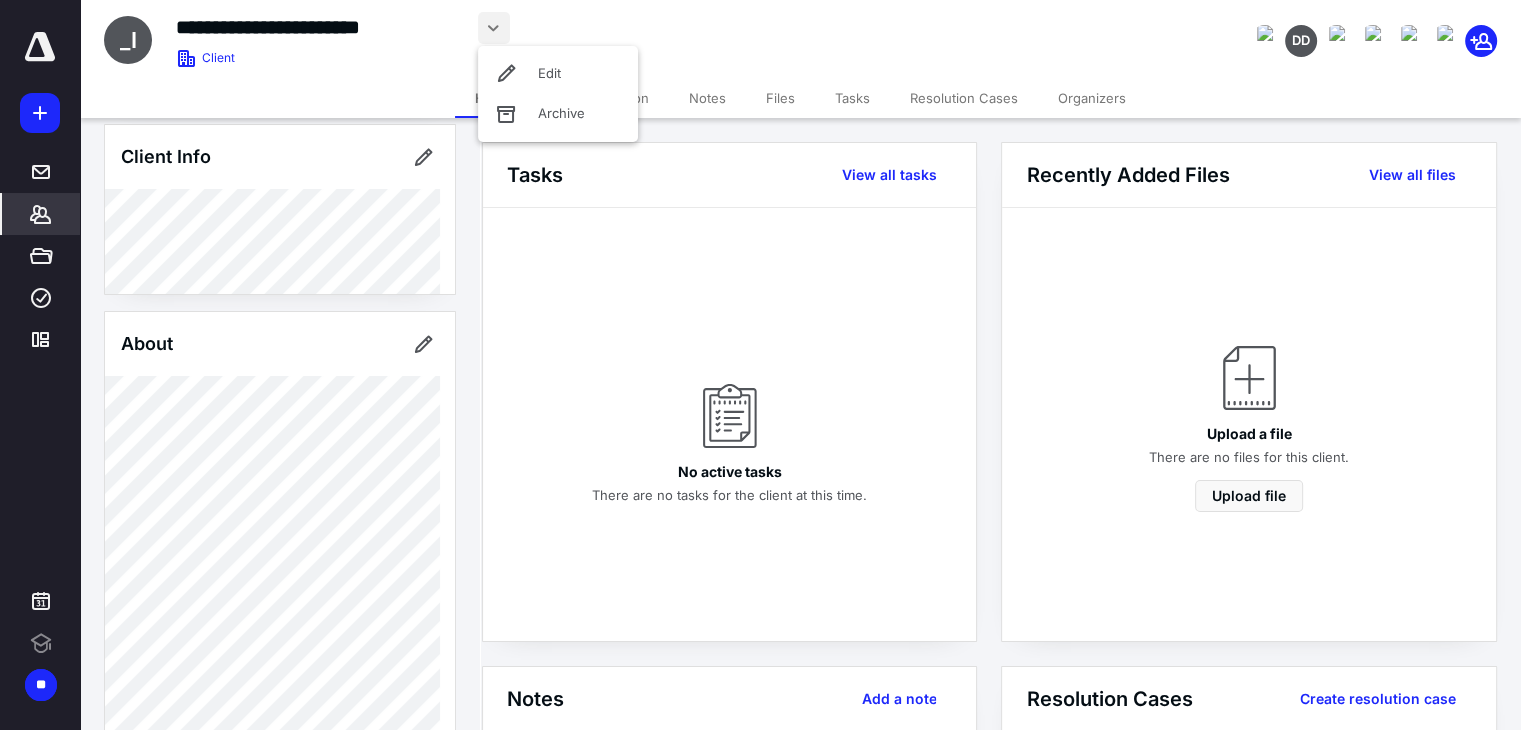 click on "**********" at bounding box center [323, 27] 